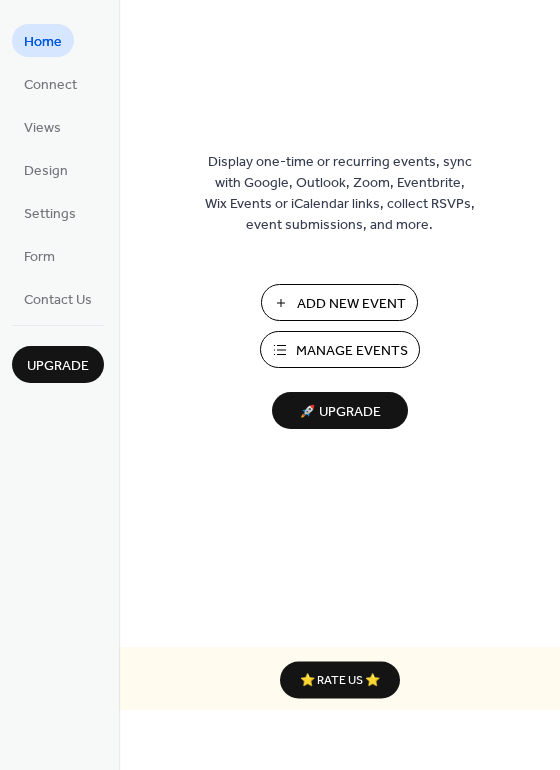 scroll, scrollTop: 0, scrollLeft: 0, axis: both 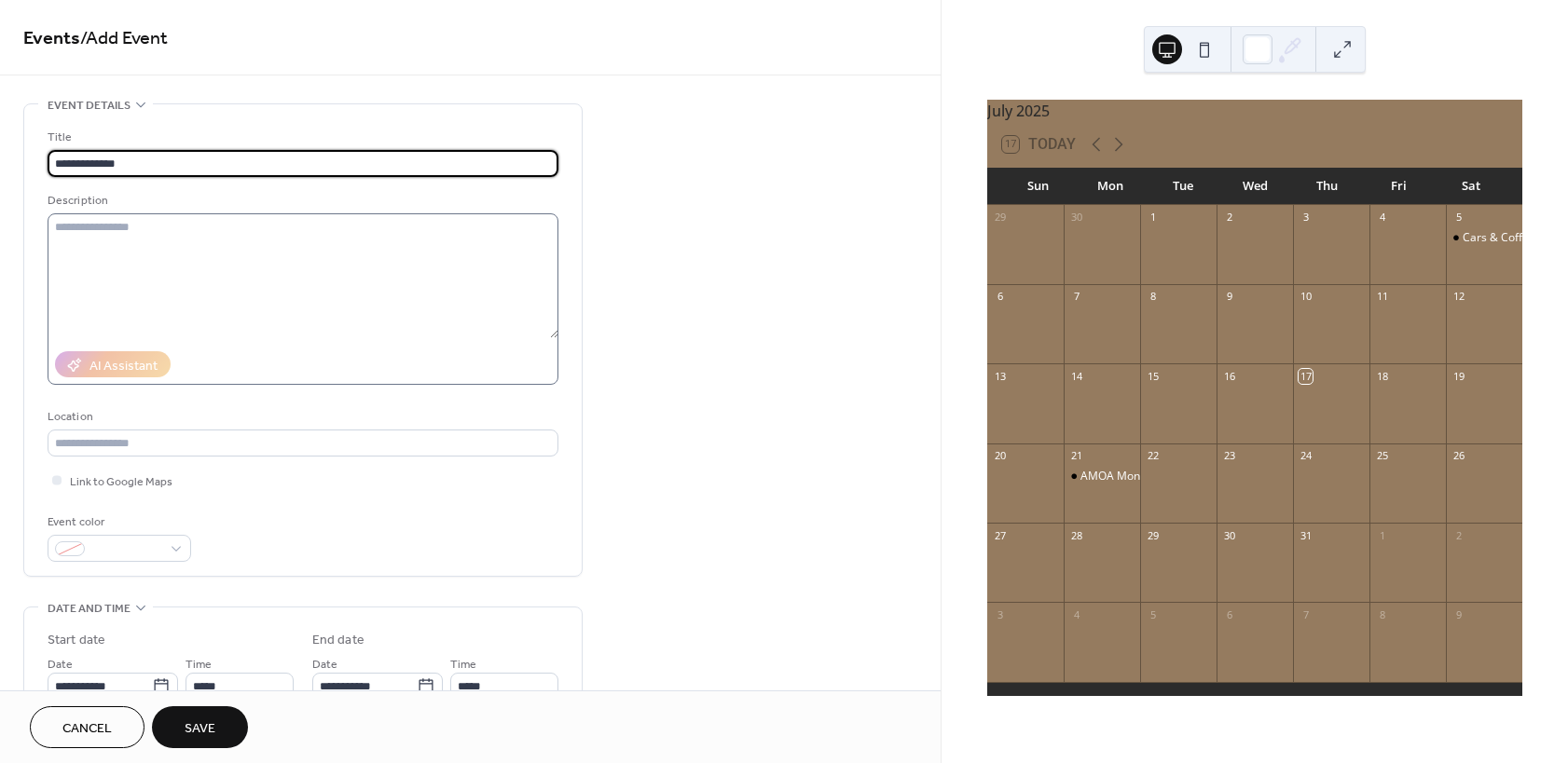 type on "**********" 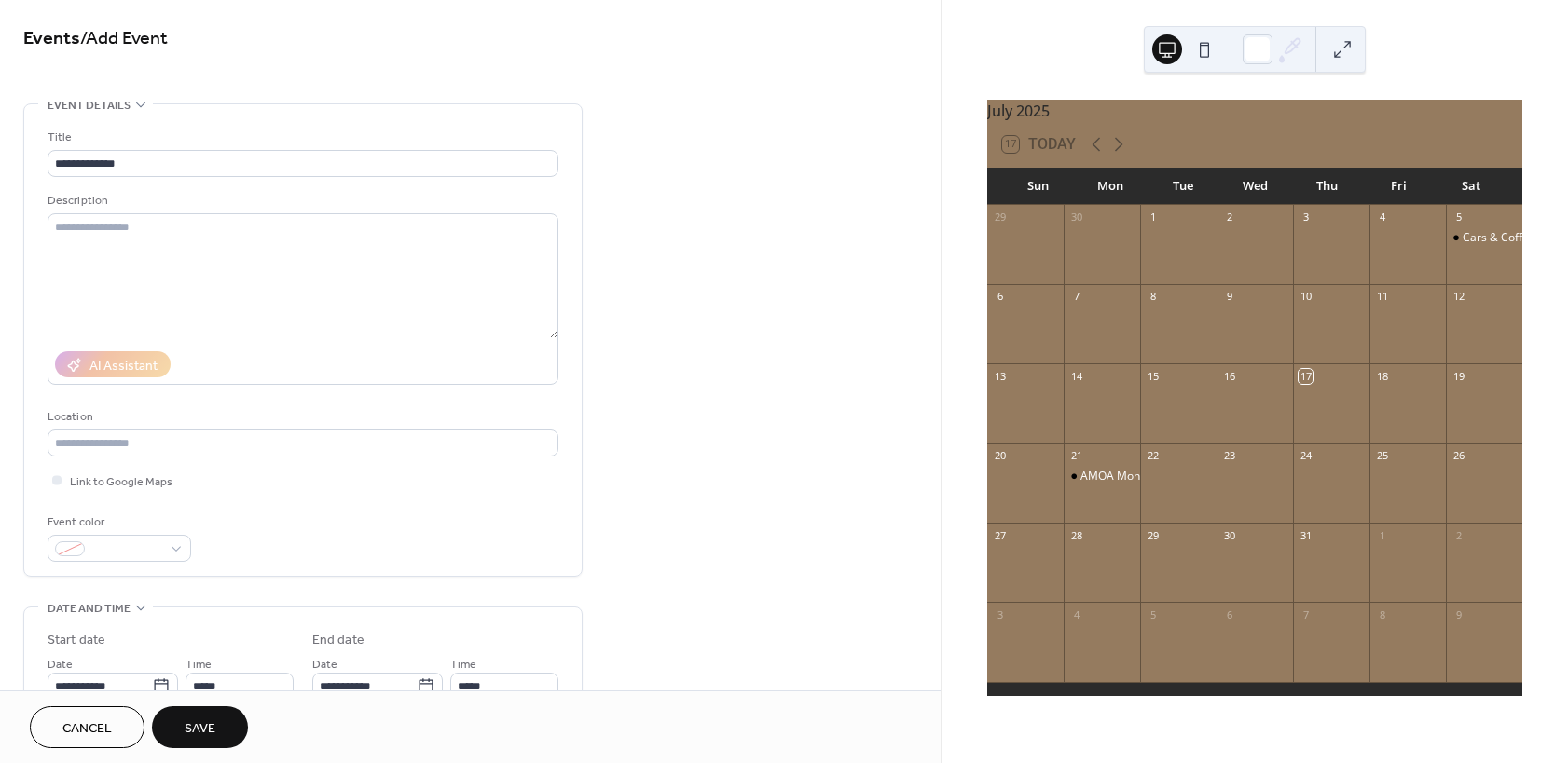 click on "Save" at bounding box center (199, 729) 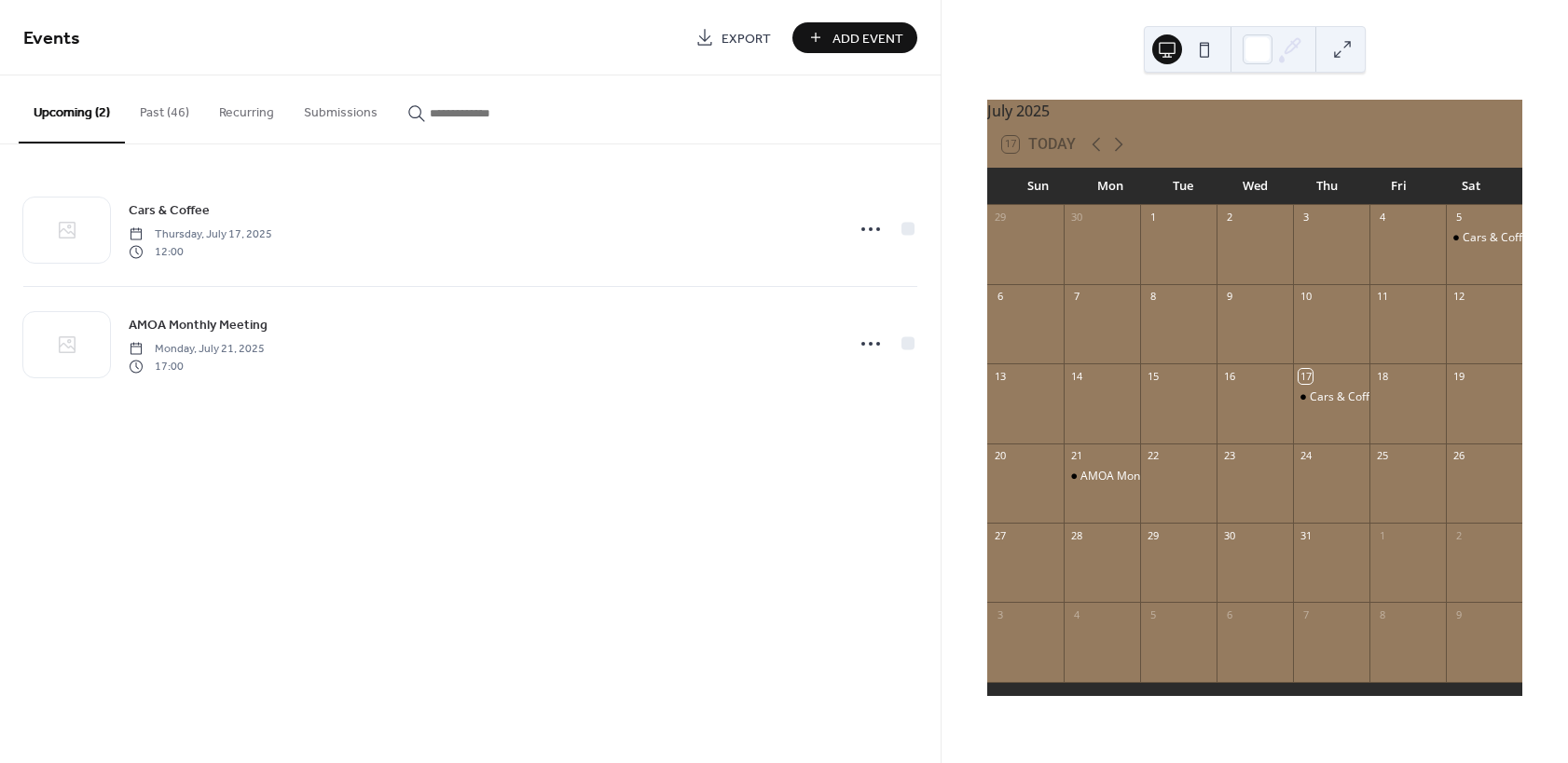 click on "Past (46)" at bounding box center [164, 108] 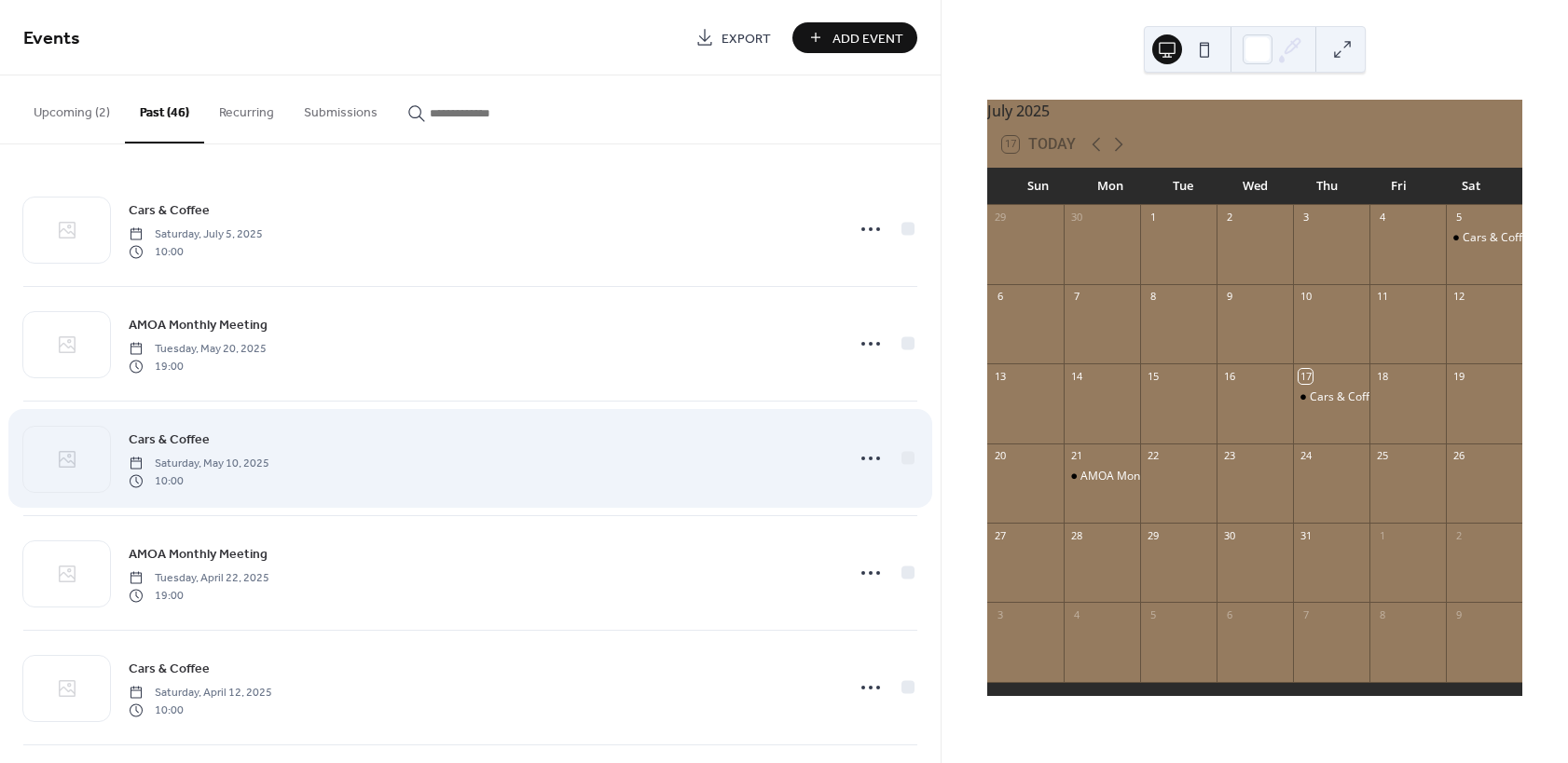 click on "Saturday, May 10, 2025" at bounding box center [199, 464] 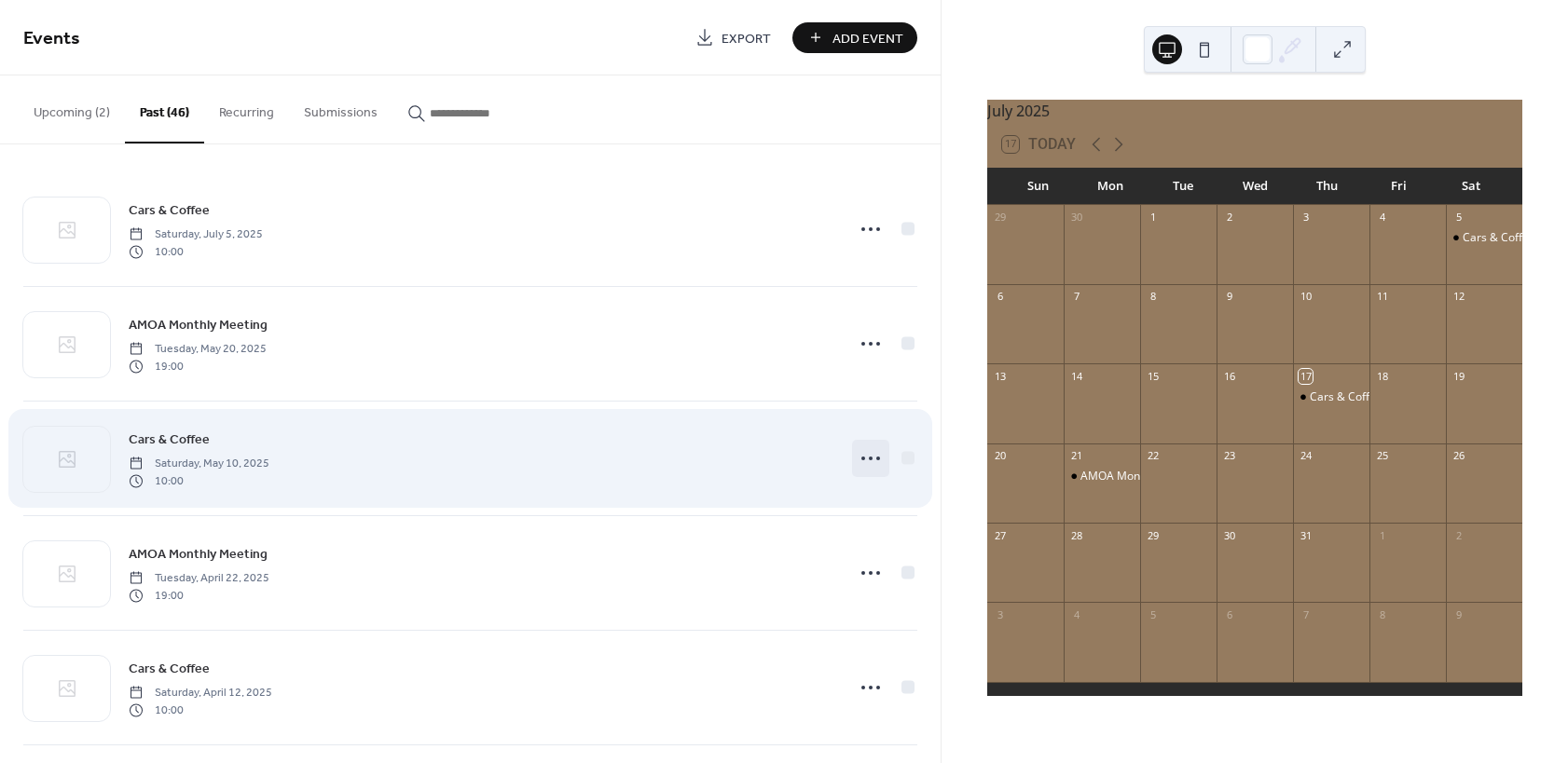 click 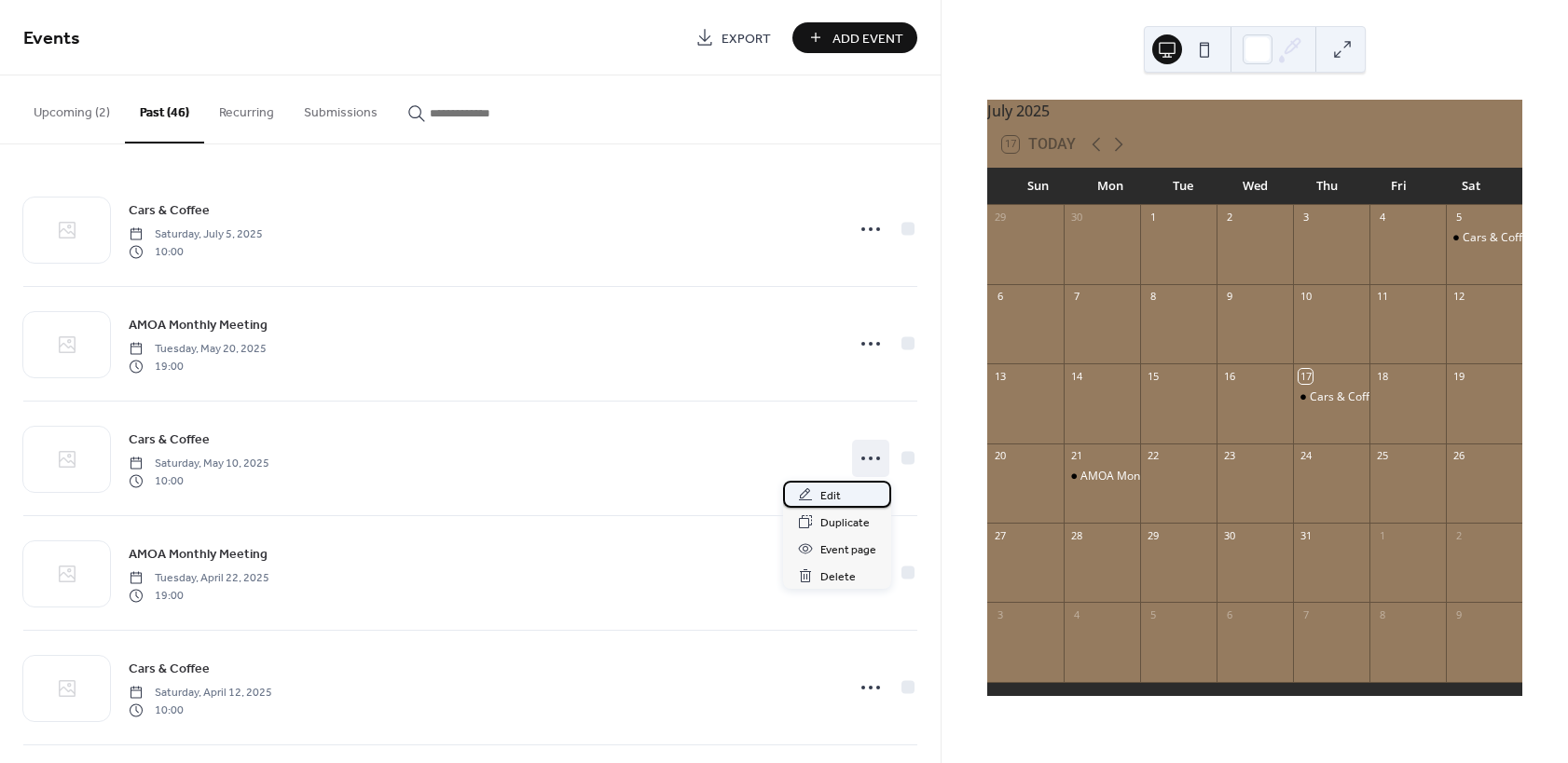 click on "Edit" at bounding box center [831, 496] 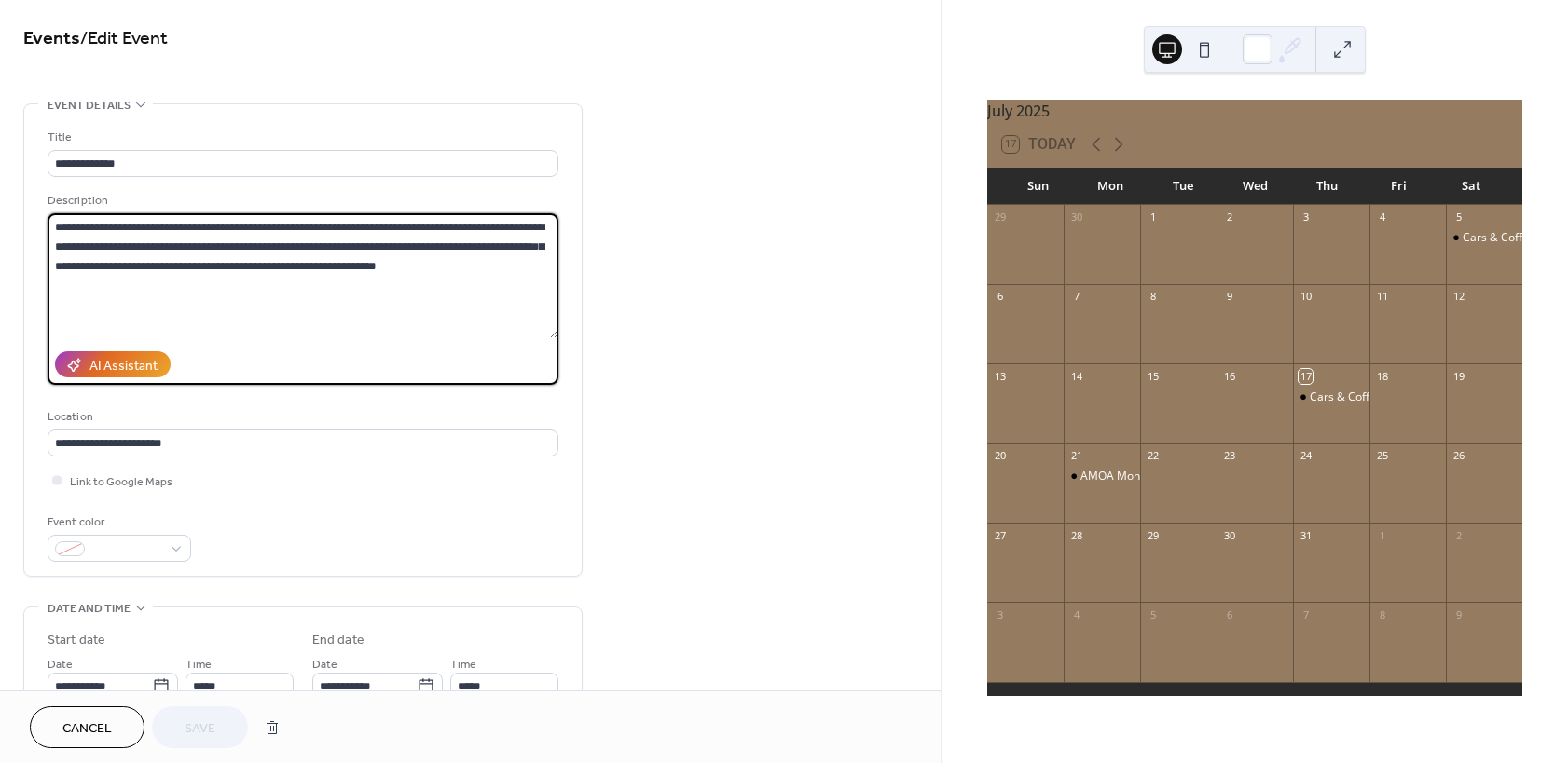 drag, startPoint x: 55, startPoint y: 227, endPoint x: 472, endPoint y: 295, distance: 422.50799 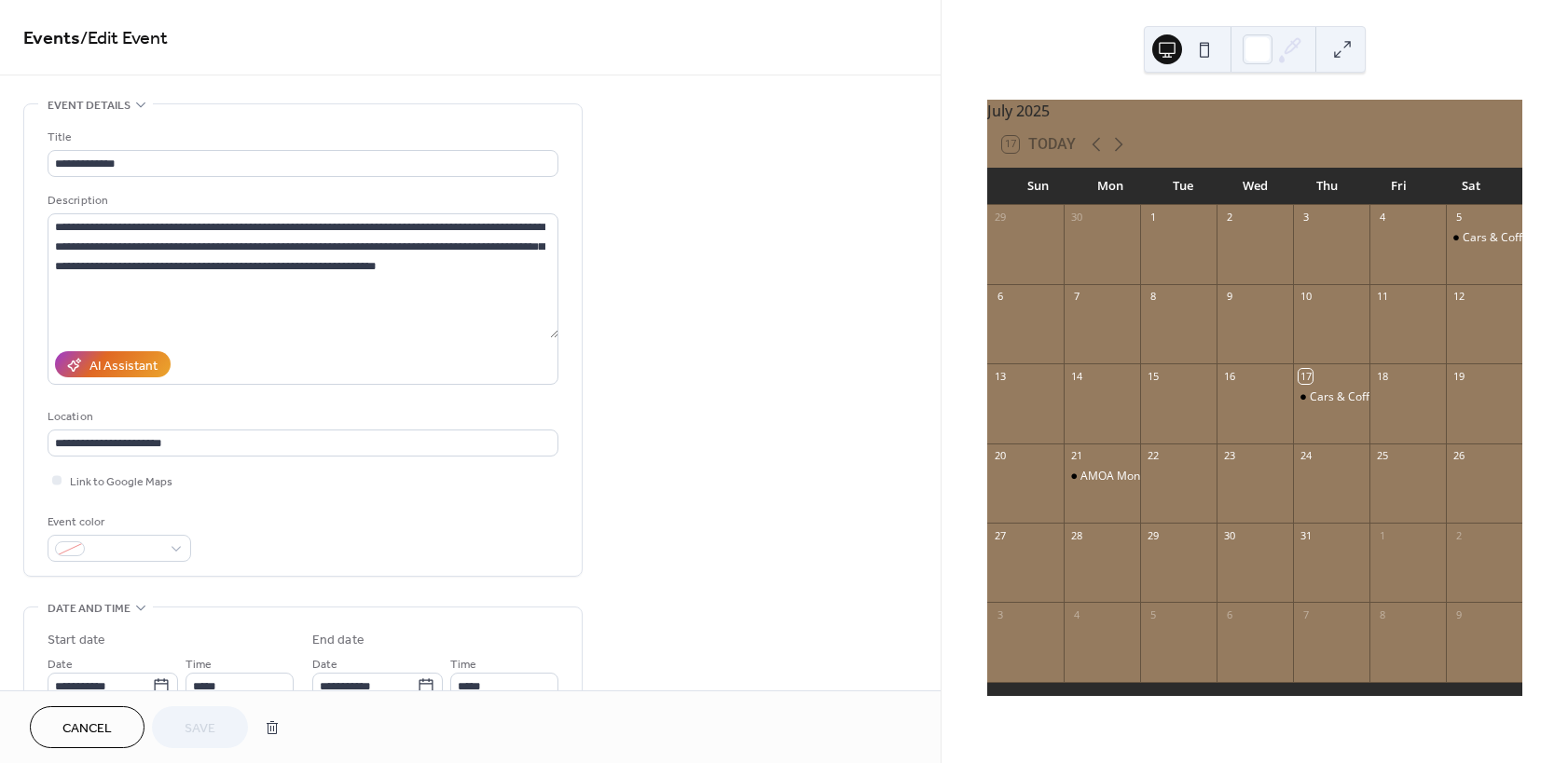 click on "Cancel" at bounding box center [87, 729] 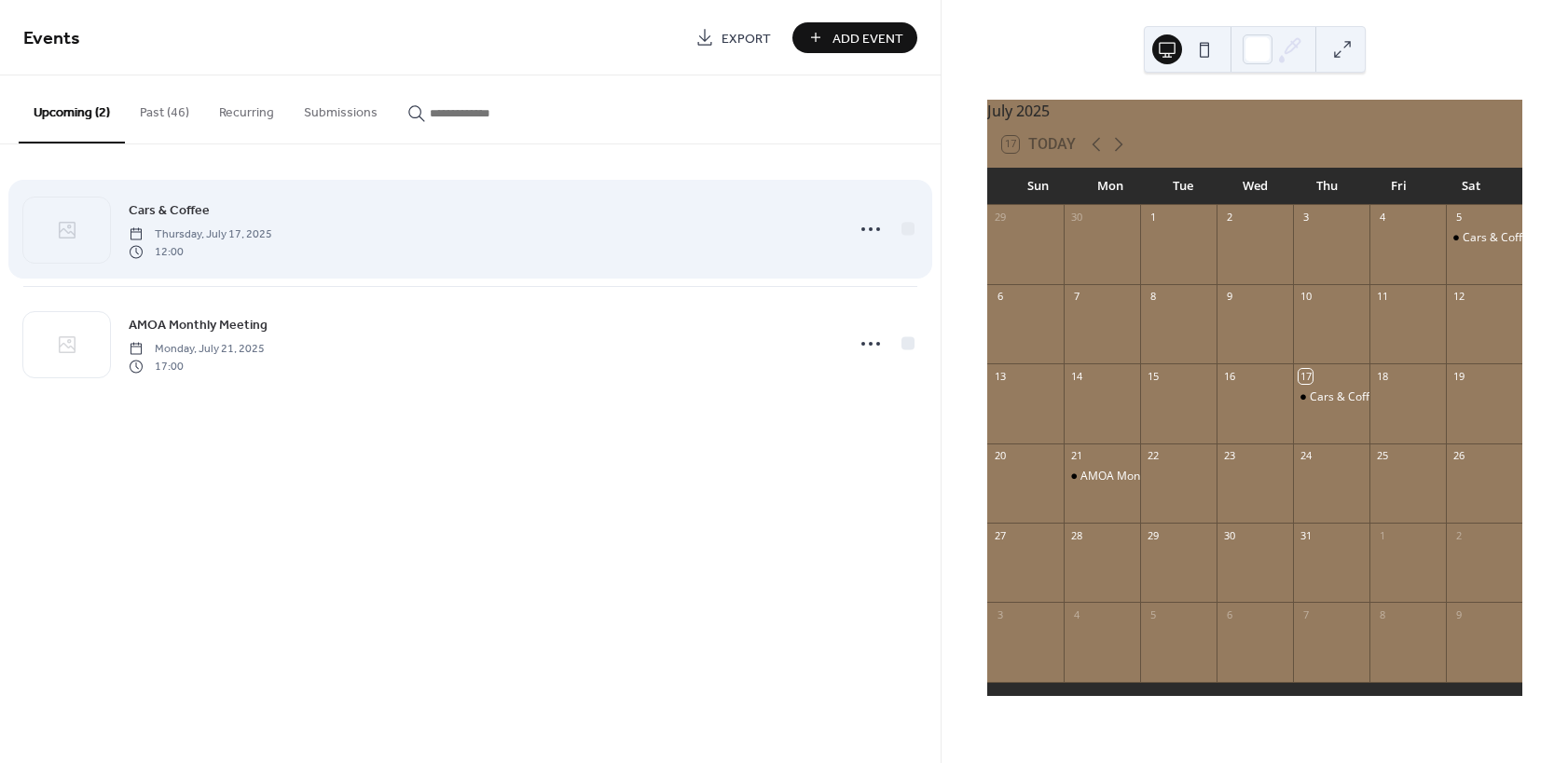 click on "Cars & Coffee [DAY], [MONTH] [DAY_NUM], [YEAR] [TIME]" at bounding box center [481, 229] 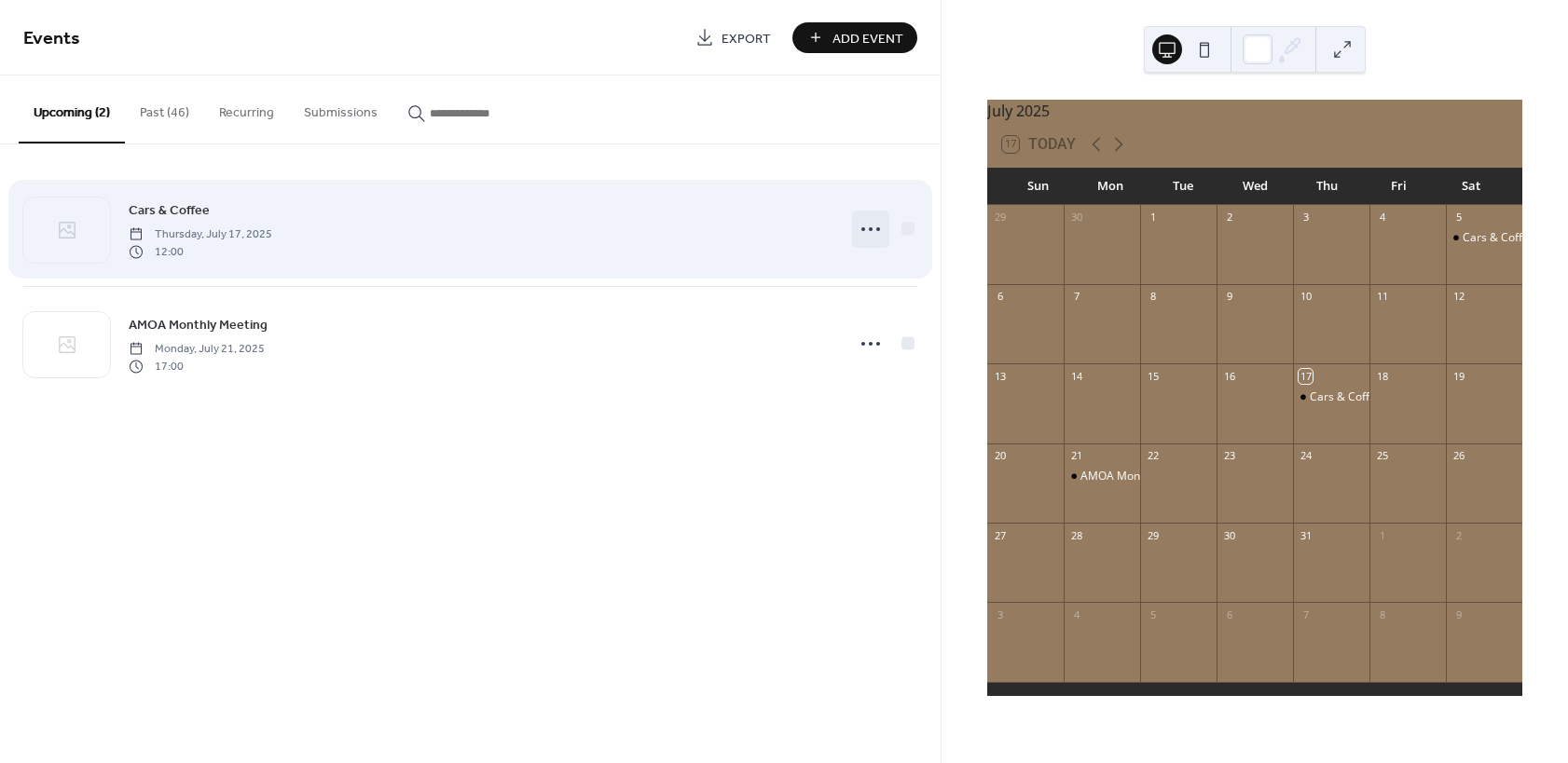 click 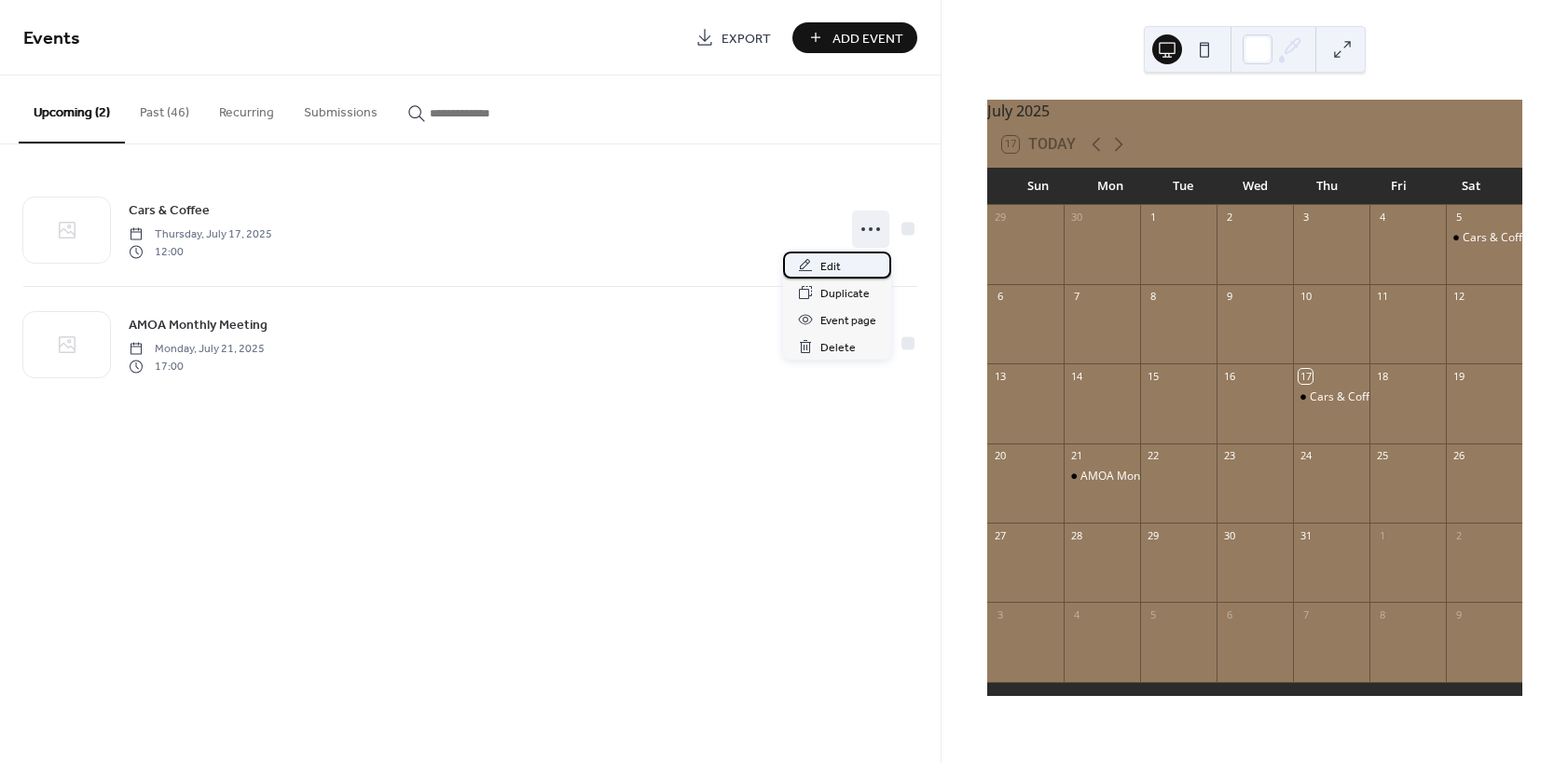 click on "Edit" at bounding box center (831, 266) 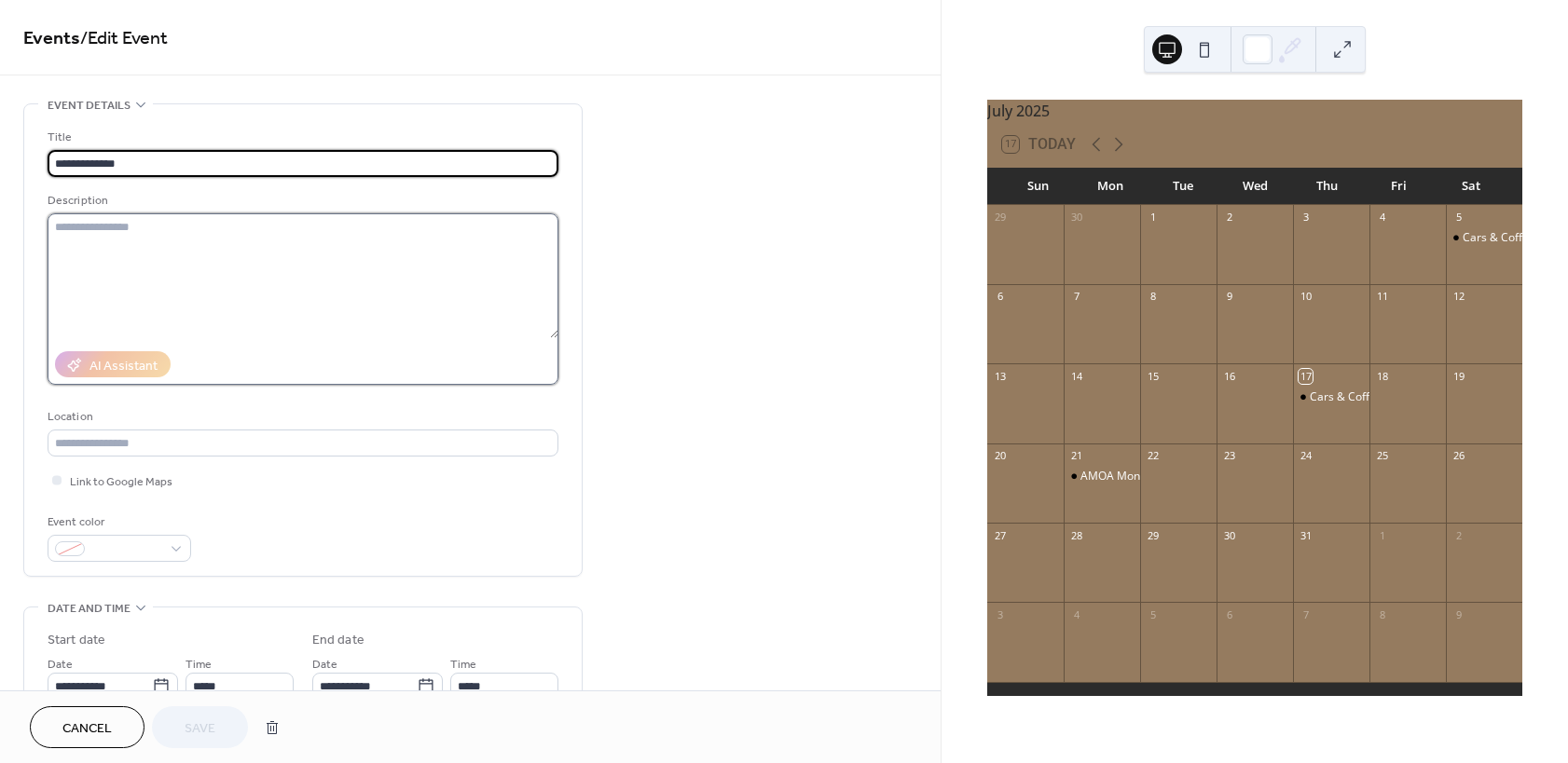 click at bounding box center [303, 276] 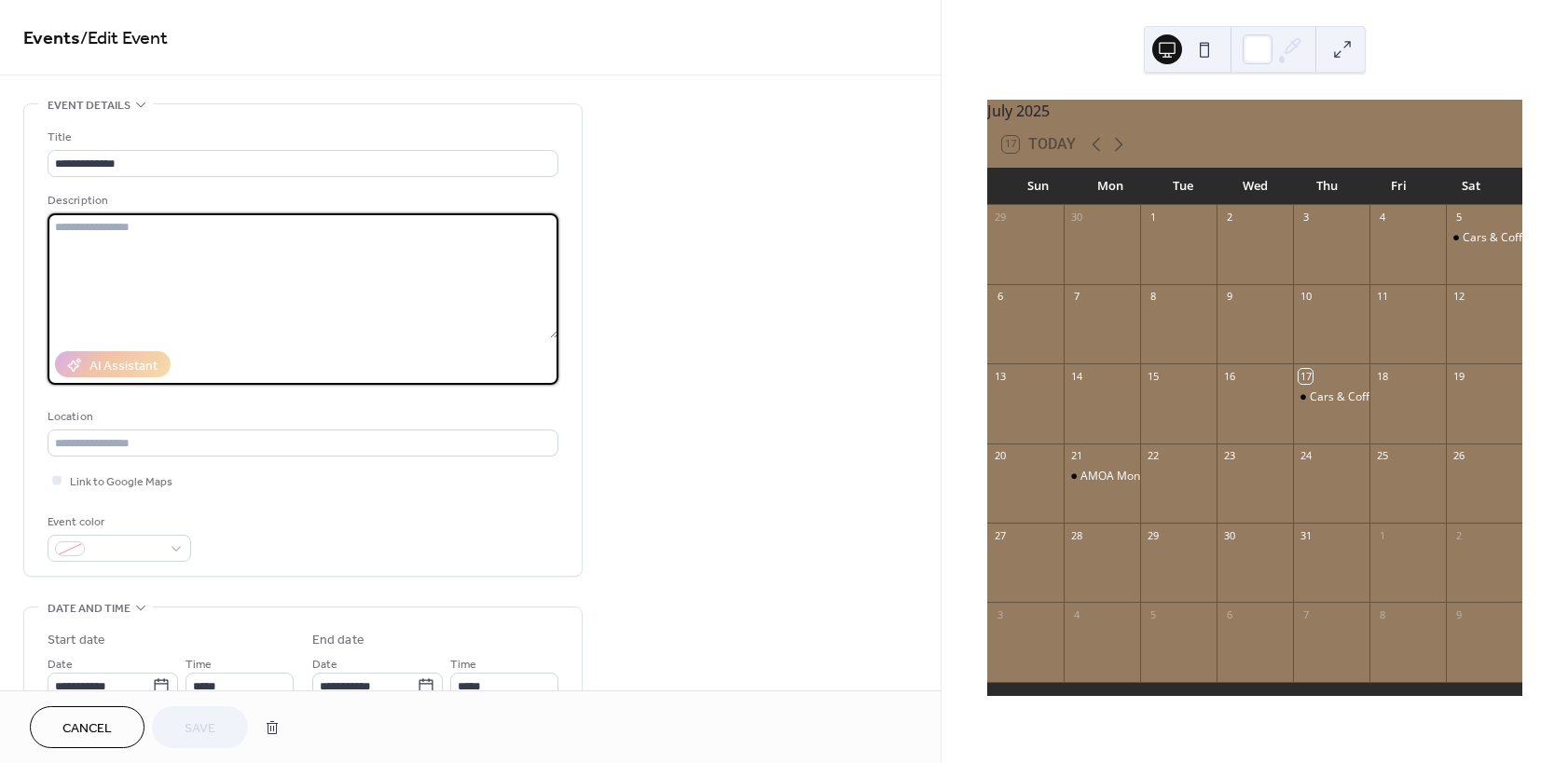 paste on "**********" 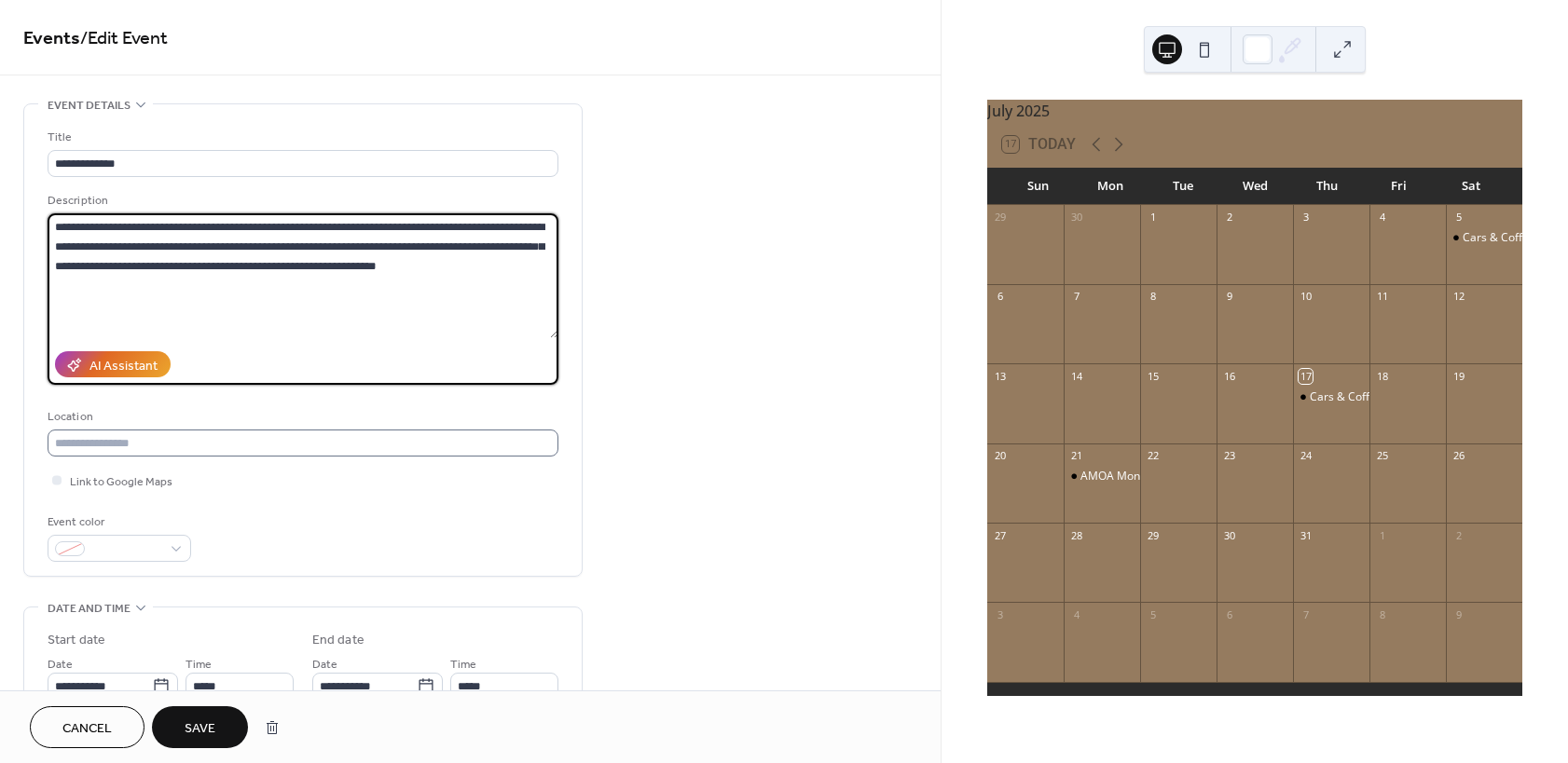 type on "**********" 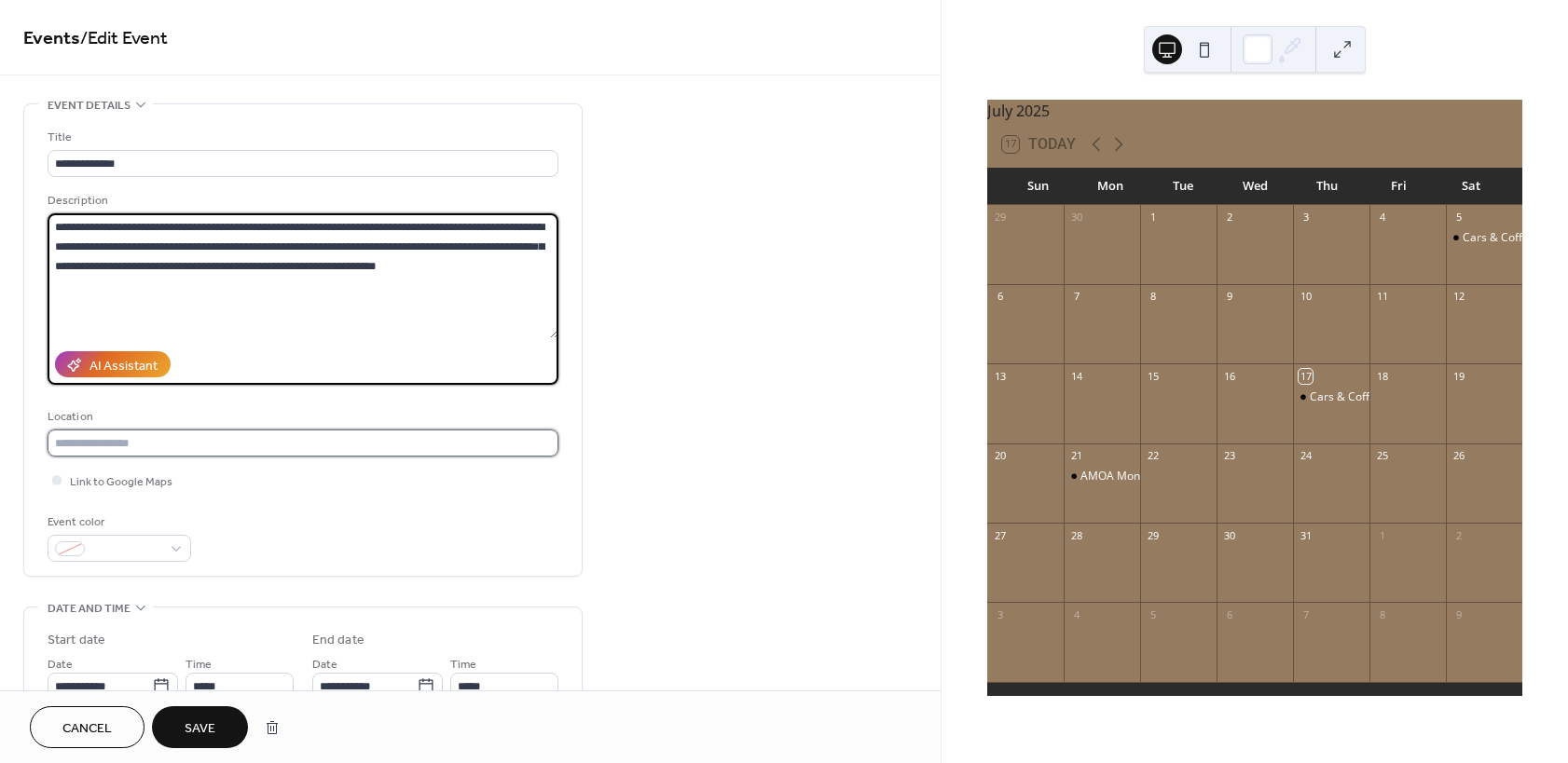 click at bounding box center [303, 443] 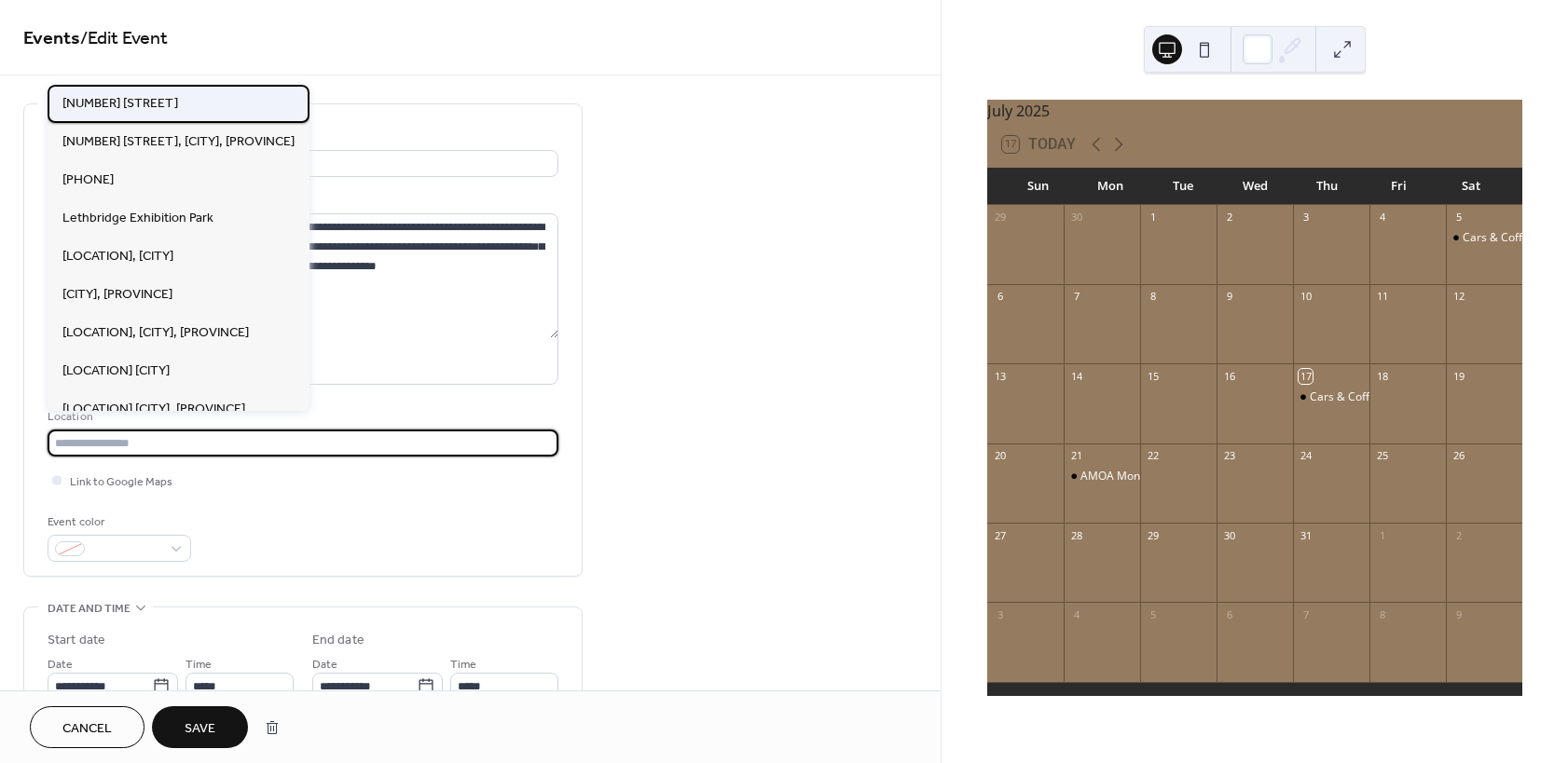 click on "[NUMBER] [STREET]" at bounding box center (120, 103) 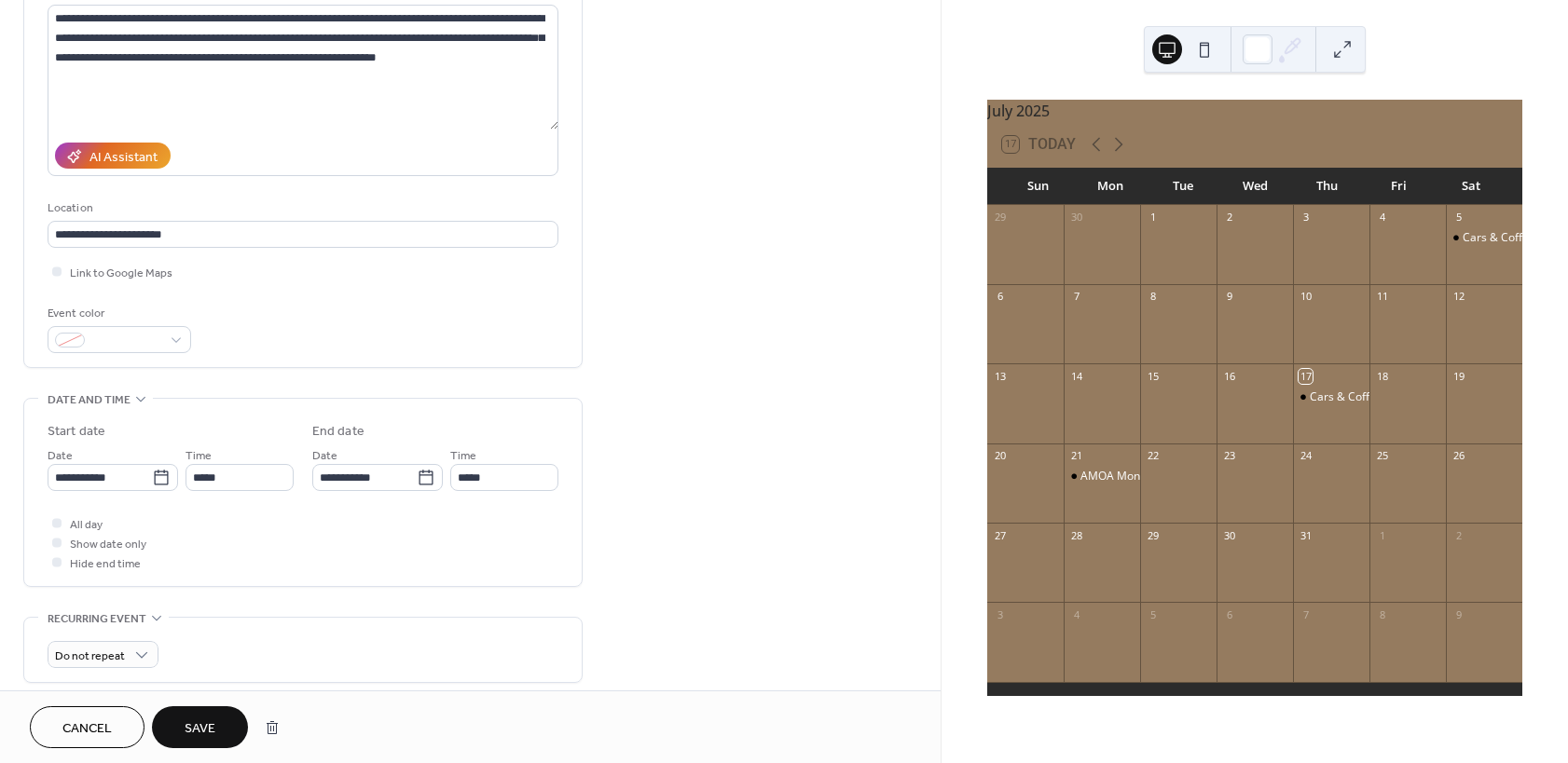 scroll, scrollTop: 224, scrollLeft: 0, axis: vertical 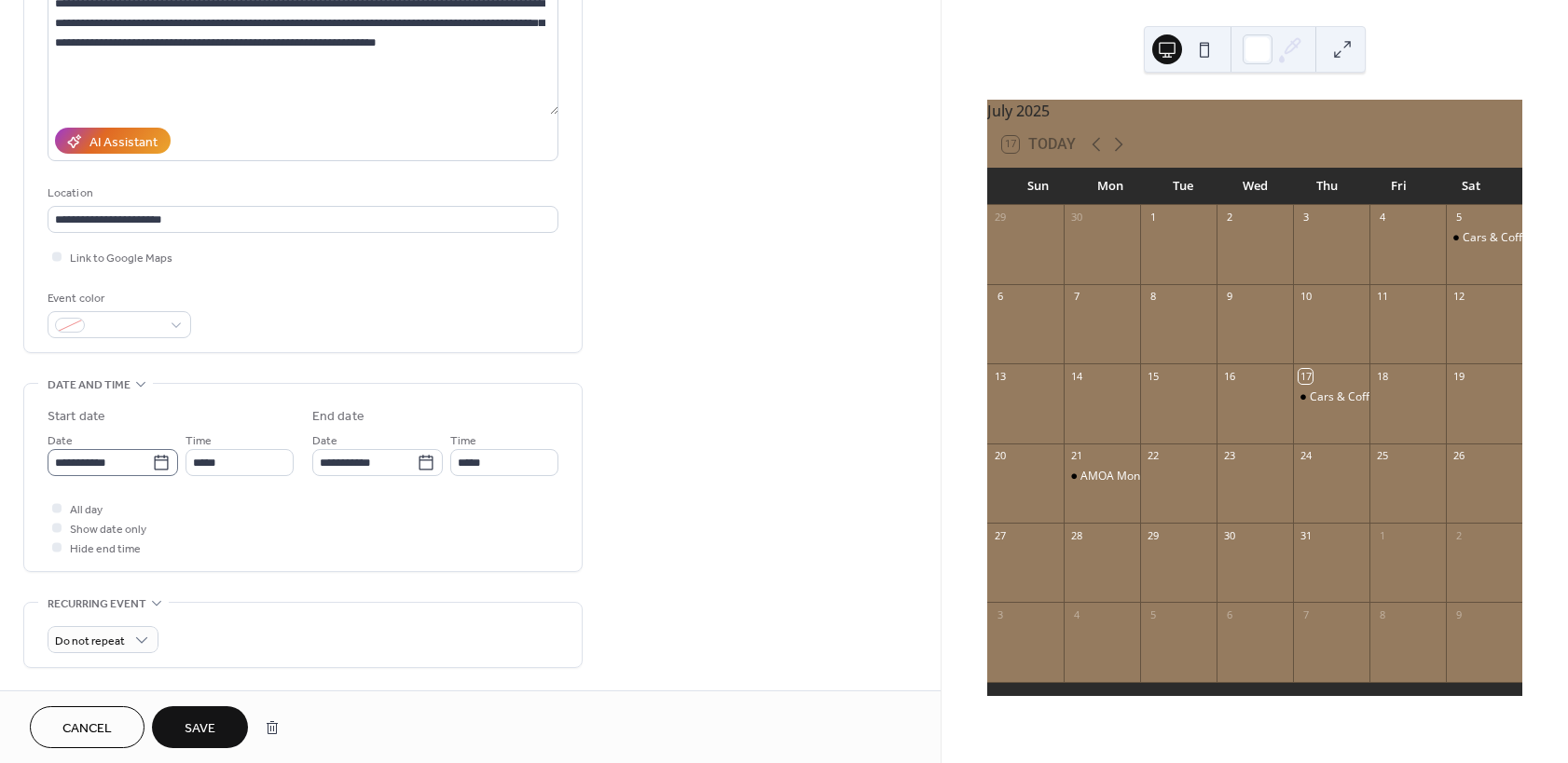 click on "**********" at bounding box center (113, 462) 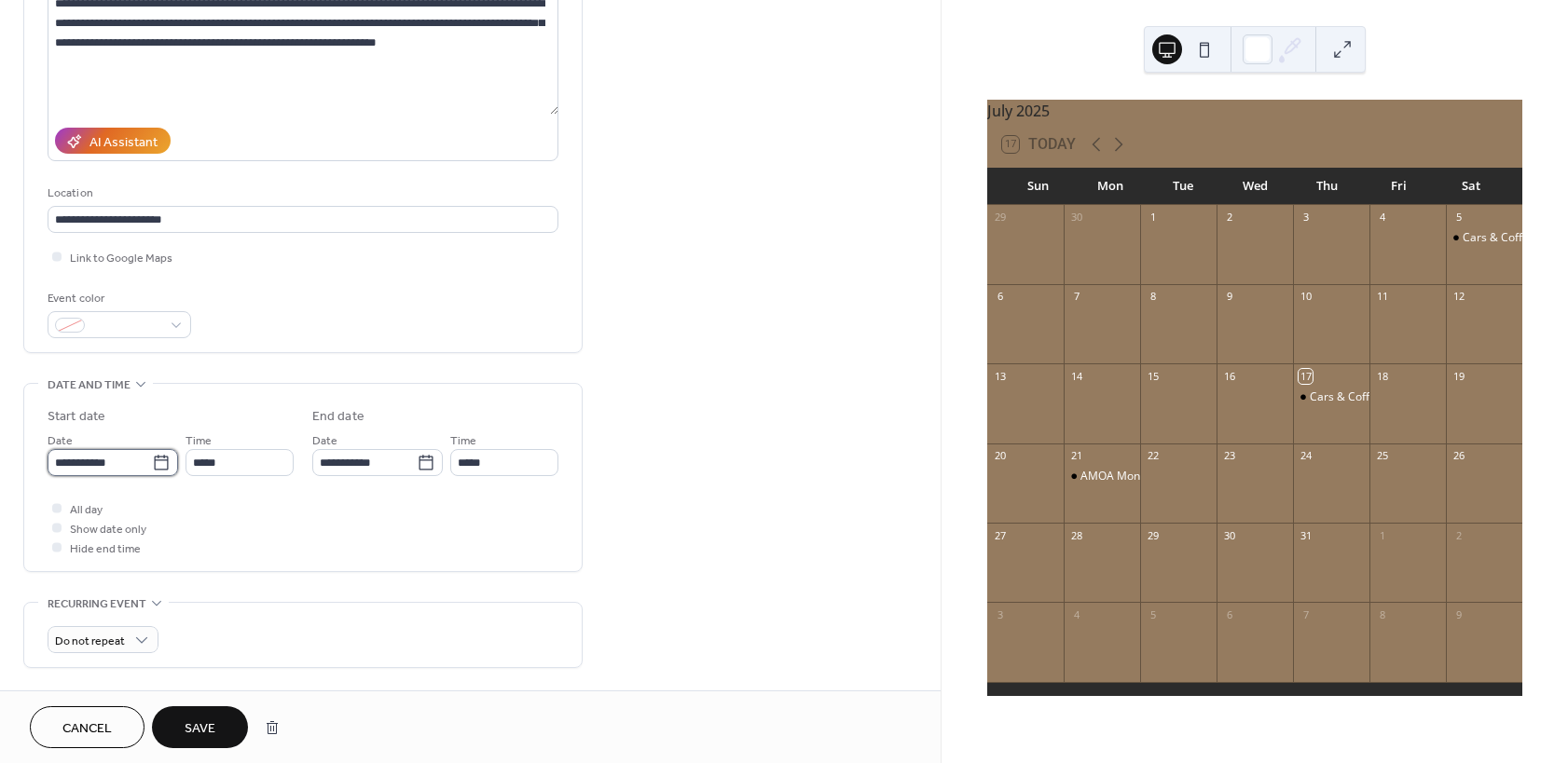 click on "**********" at bounding box center [100, 462] 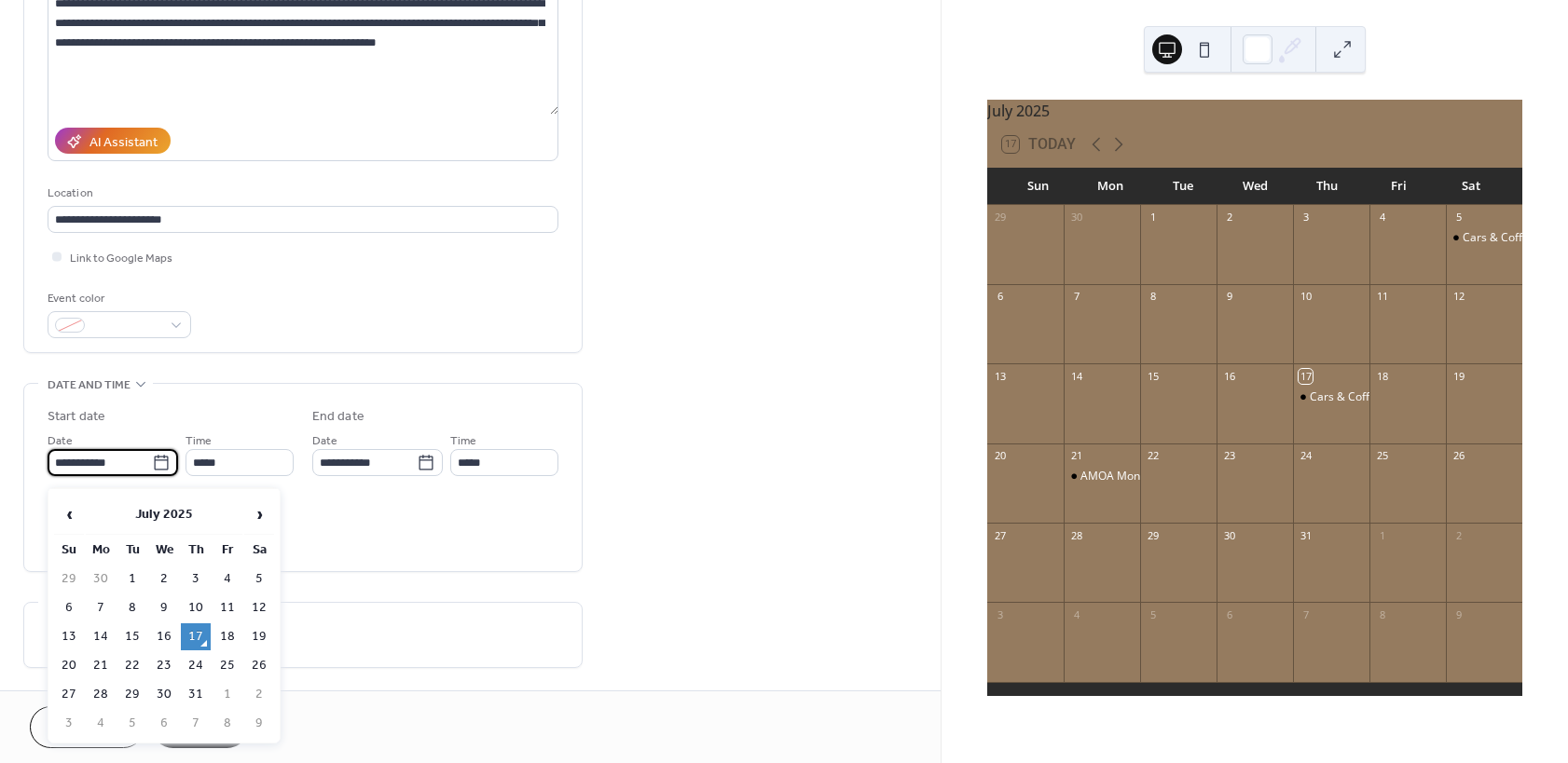 click 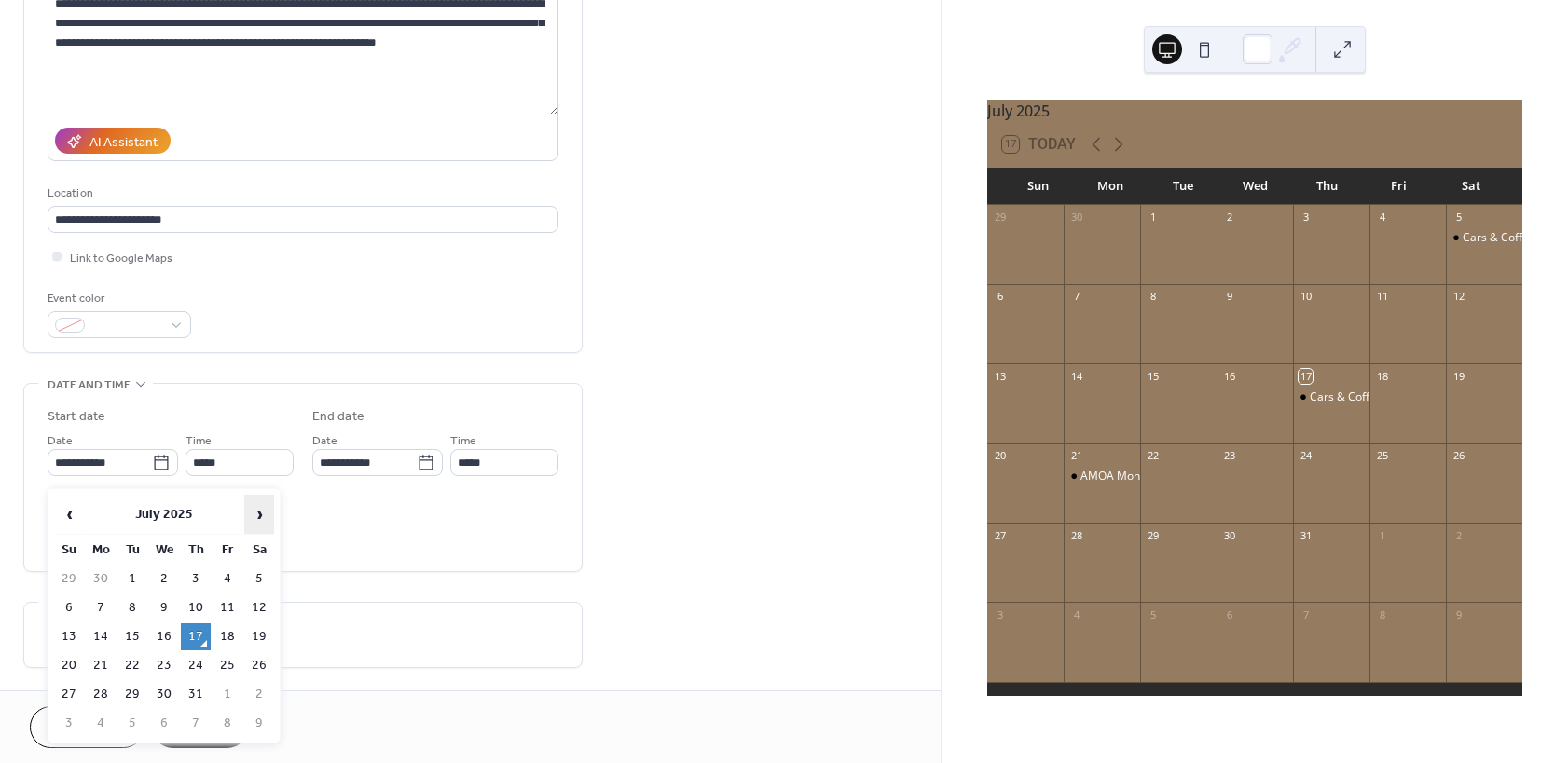 click on "›" at bounding box center [259, 514] 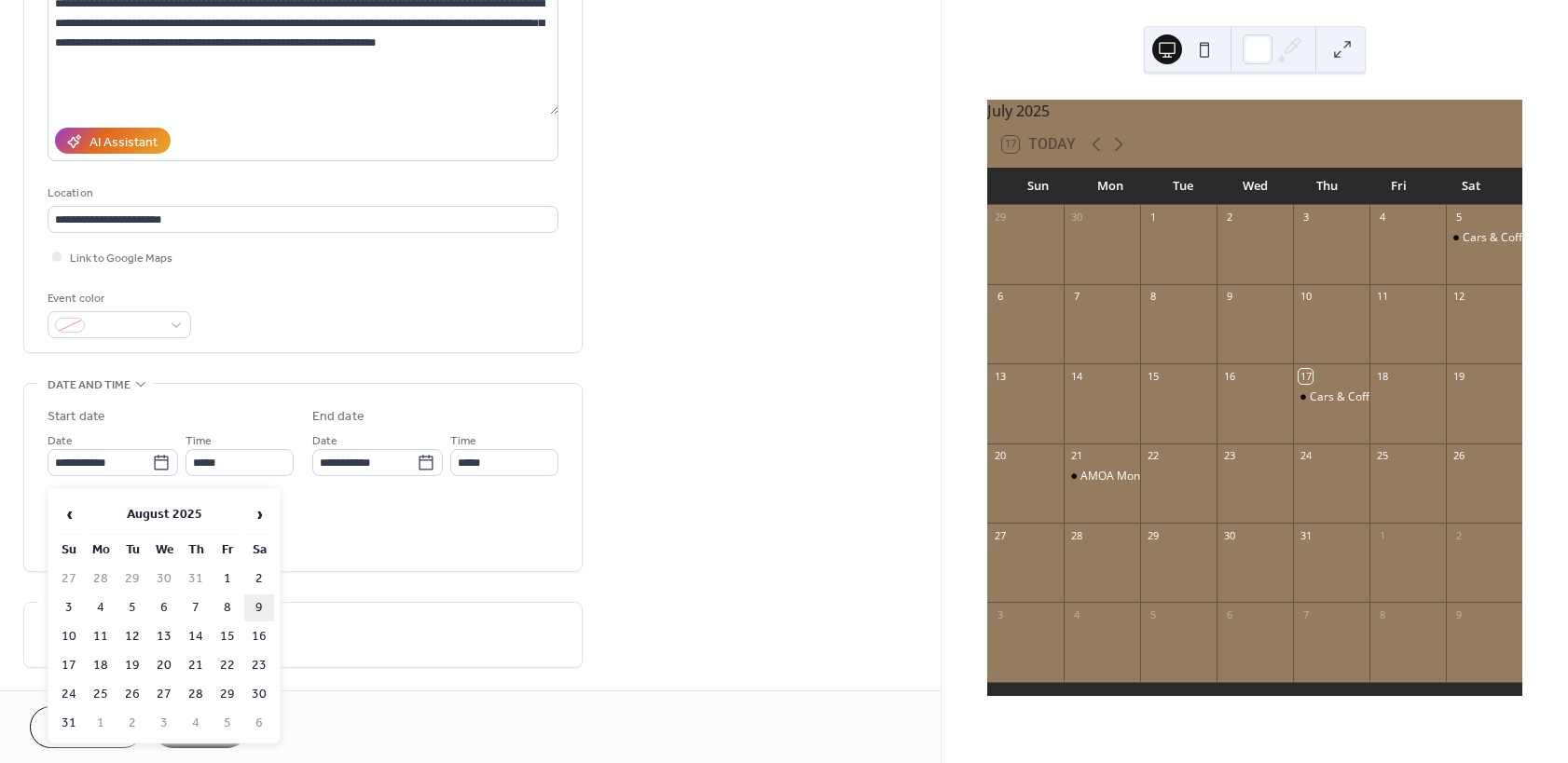 click on "9" at bounding box center [259, 607] 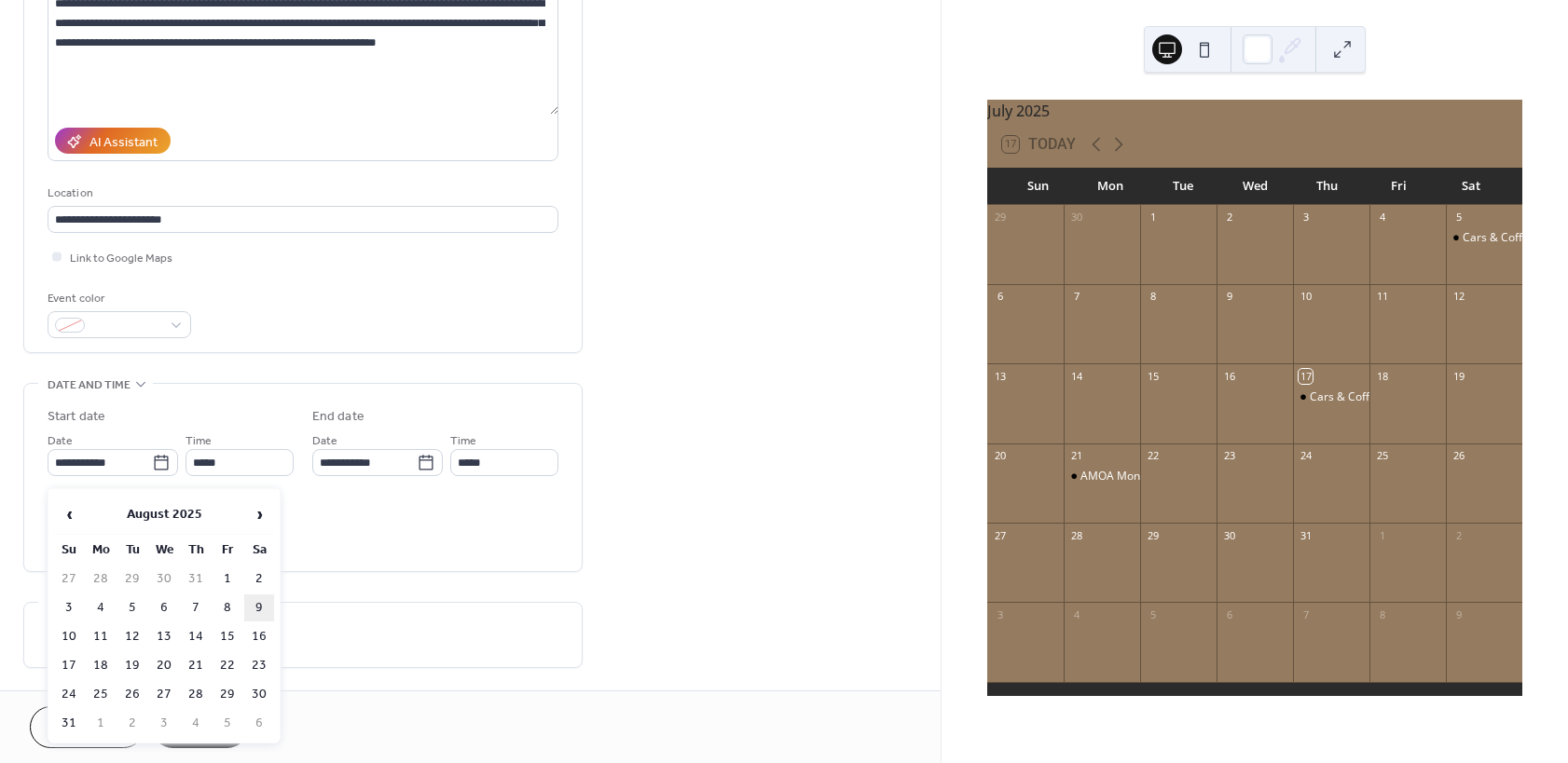 type on "**********" 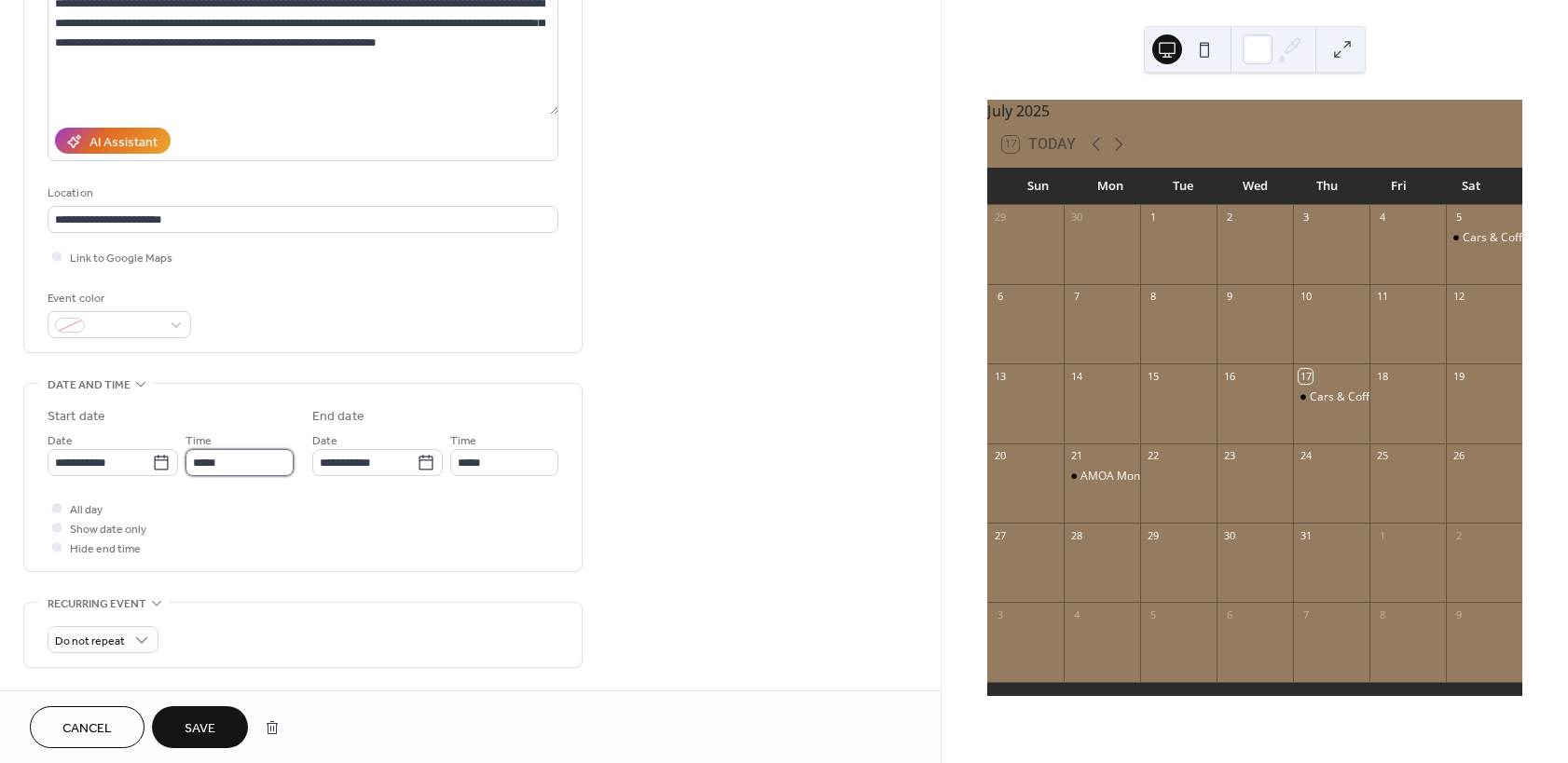 click on "*****" at bounding box center [240, 462] 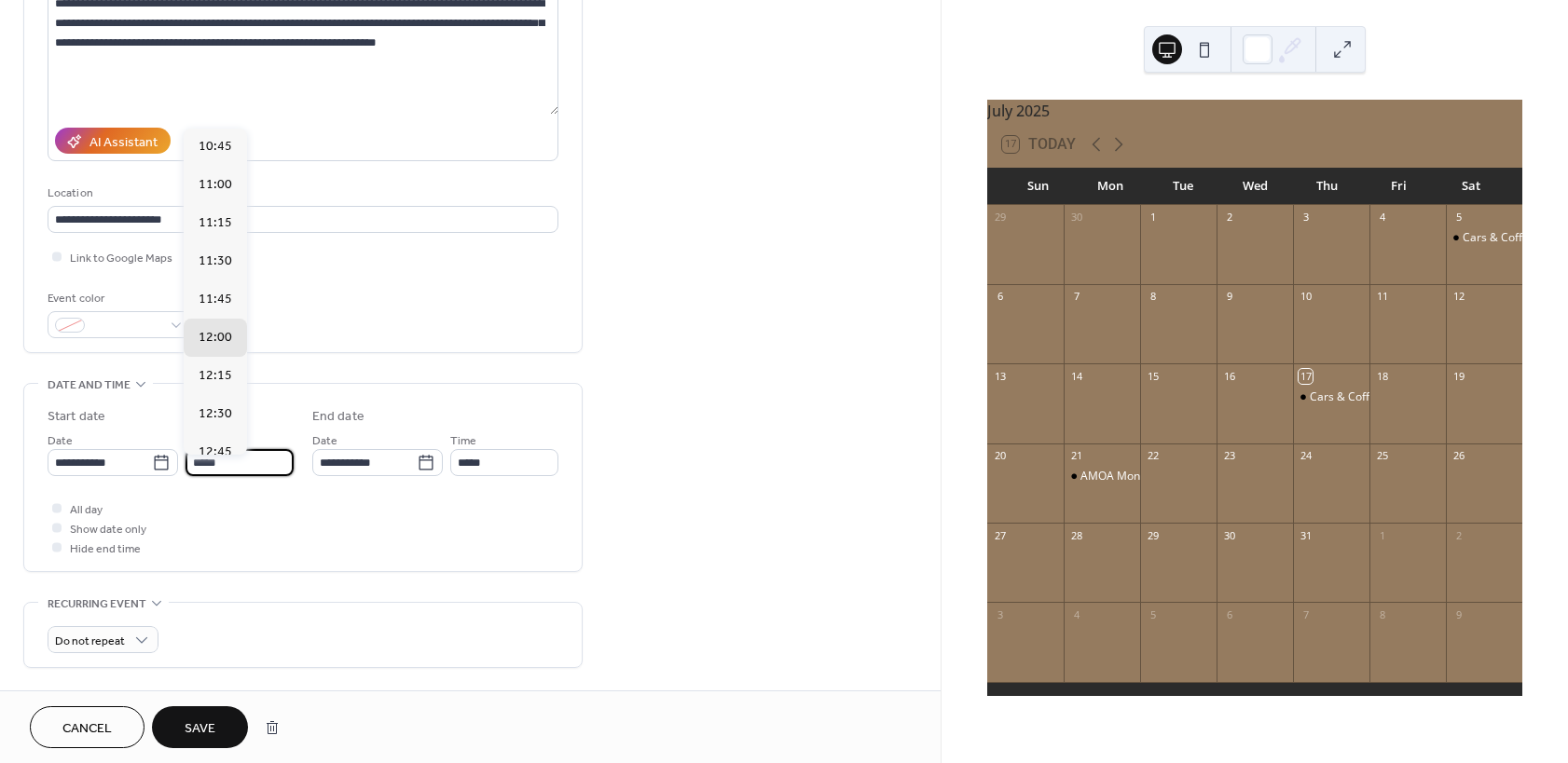 scroll, scrollTop: 1392, scrollLeft: 0, axis: vertical 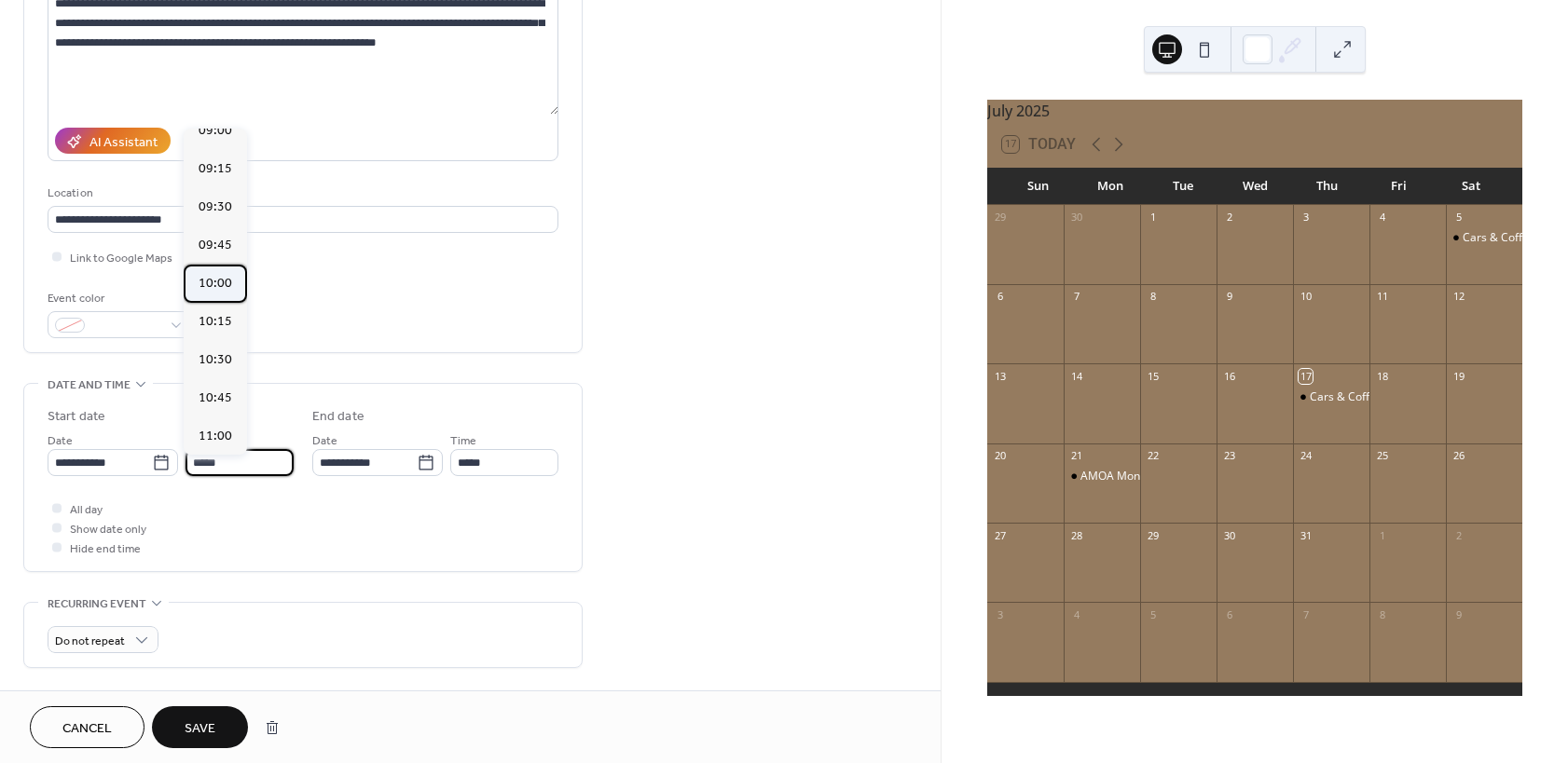 click on "10:00" at bounding box center (215, 283) 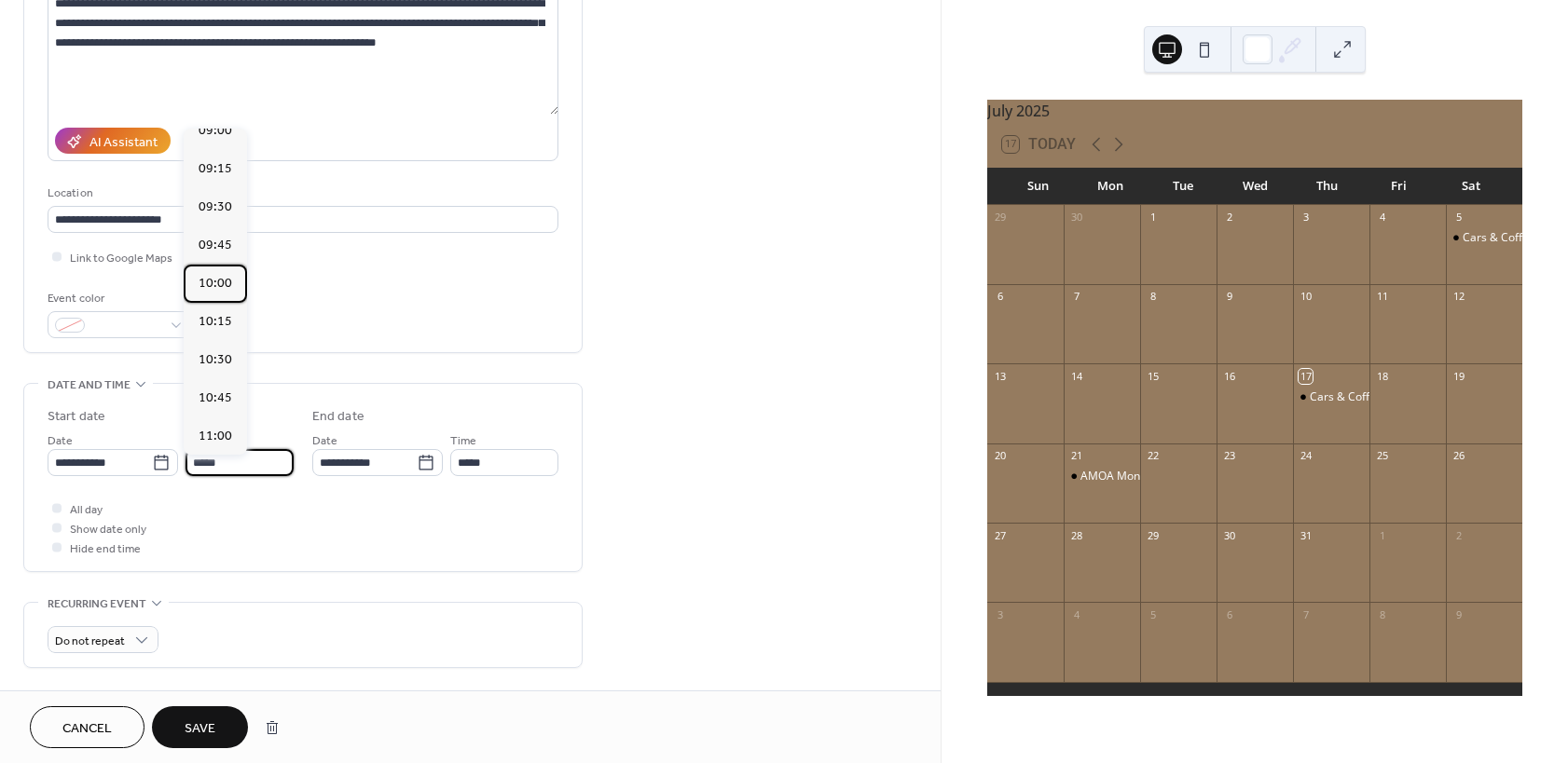 type on "*****" 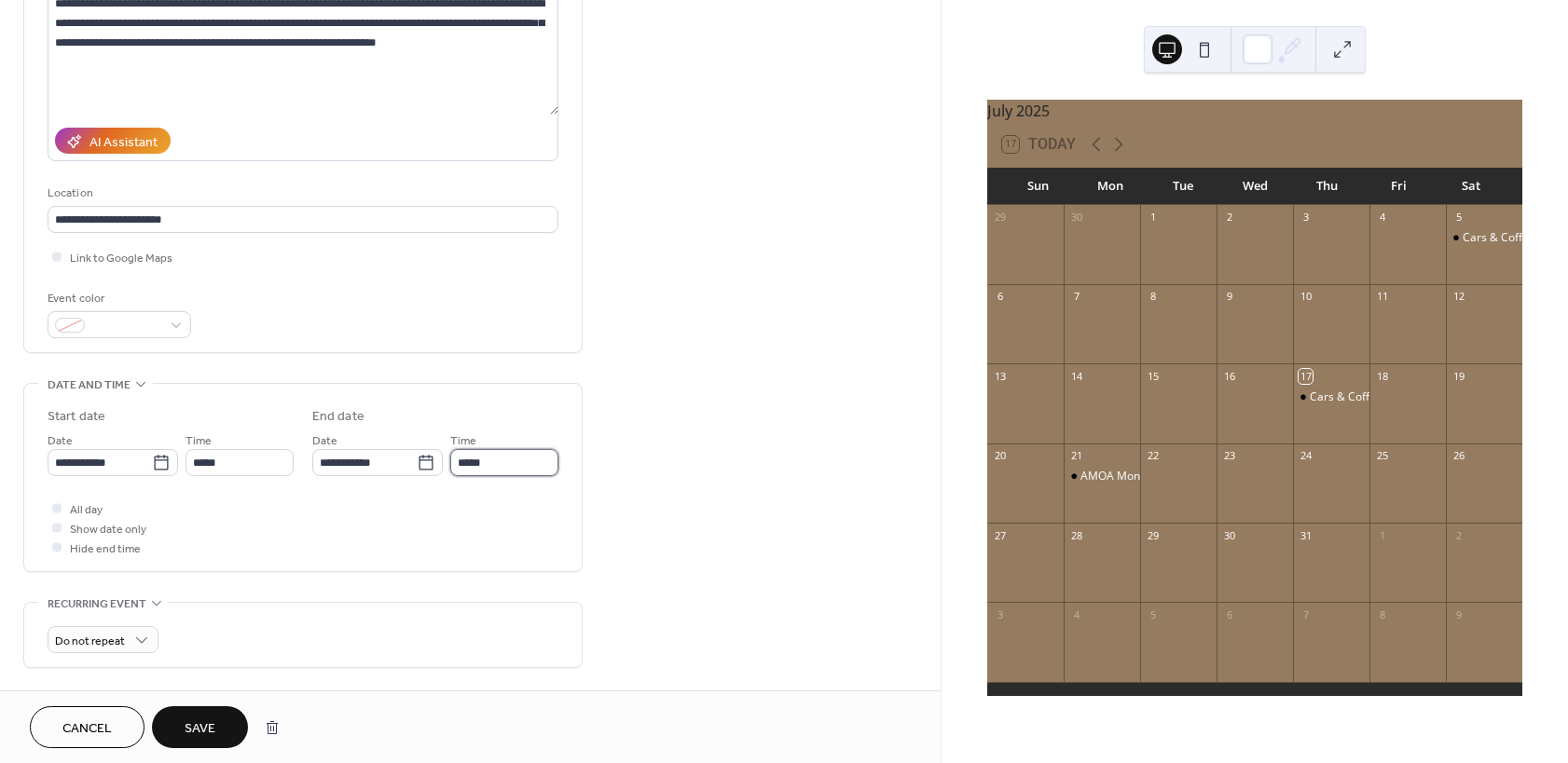 click on "*****" at bounding box center (504, 462) 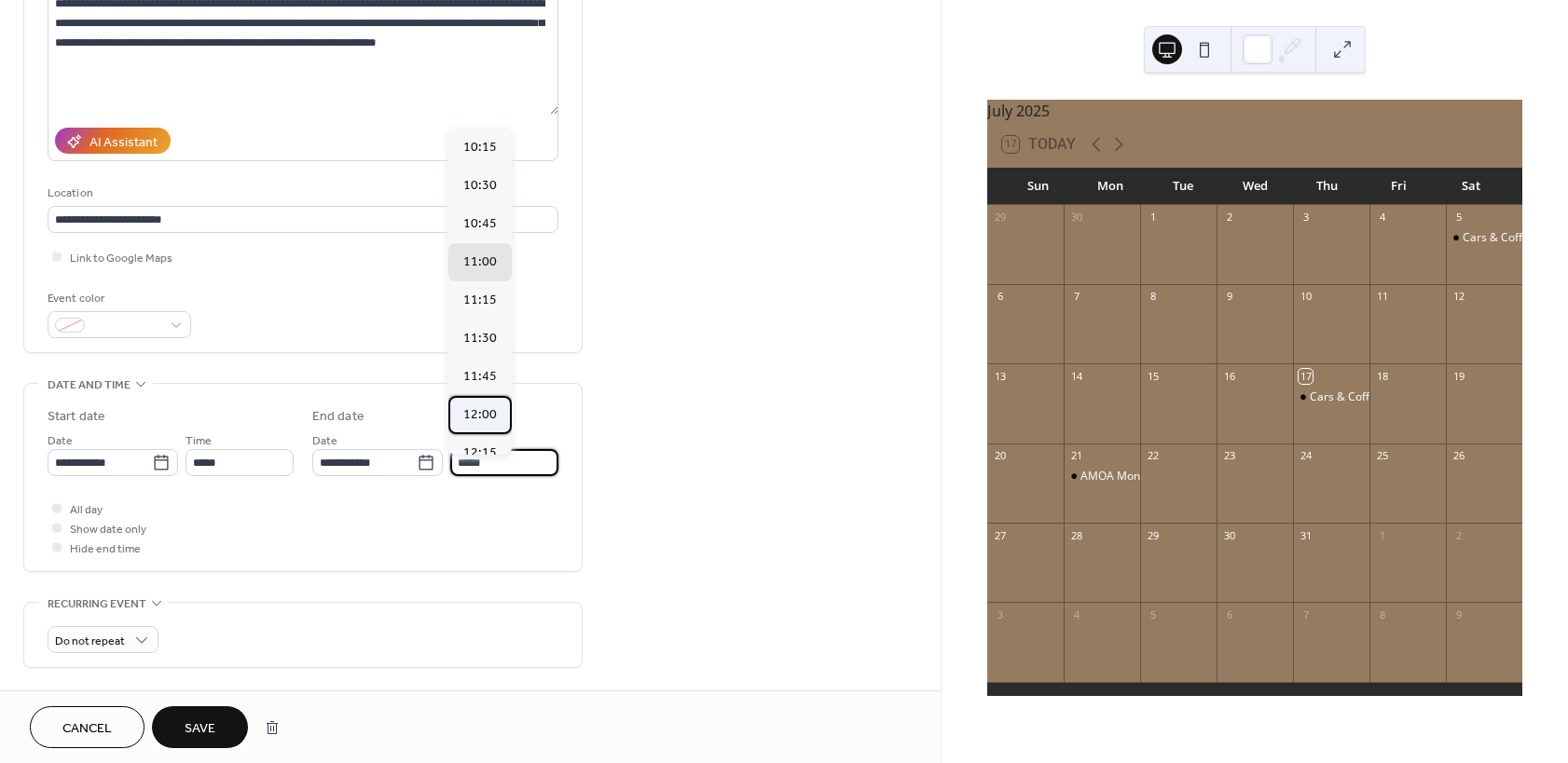 click on "12:00" at bounding box center [480, 415] 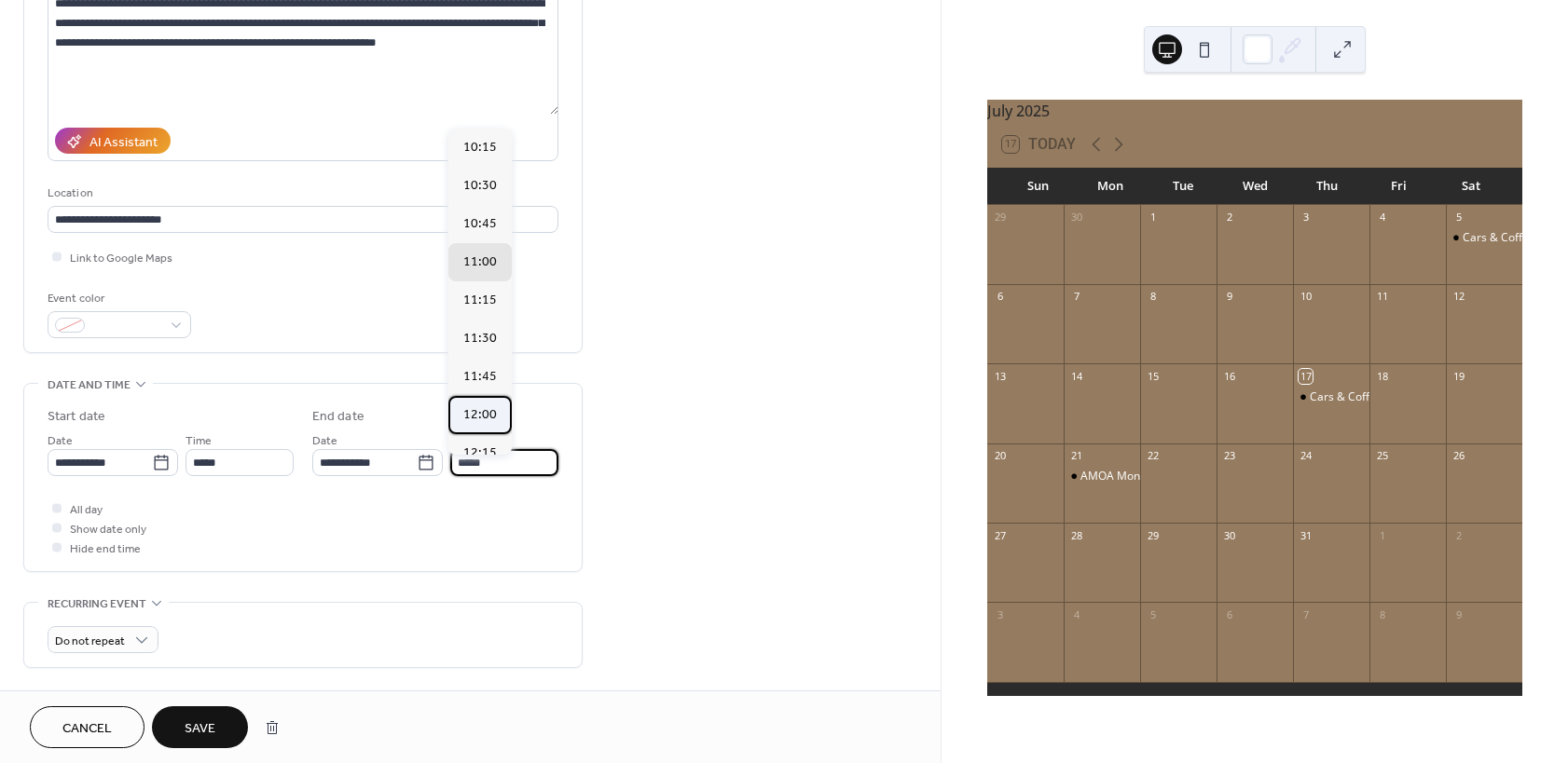 type on "*****" 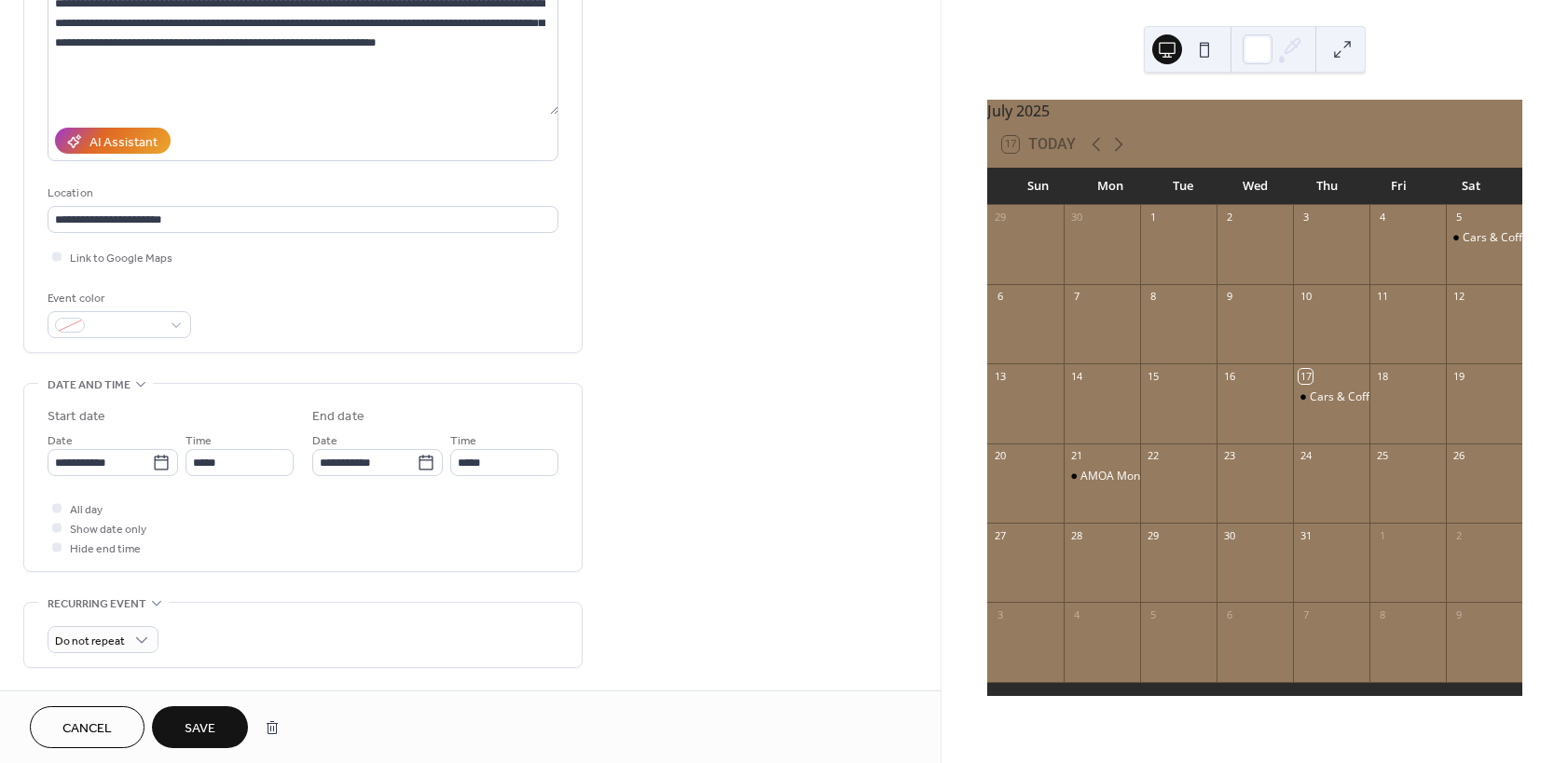 click on "Save" at bounding box center (199, 729) 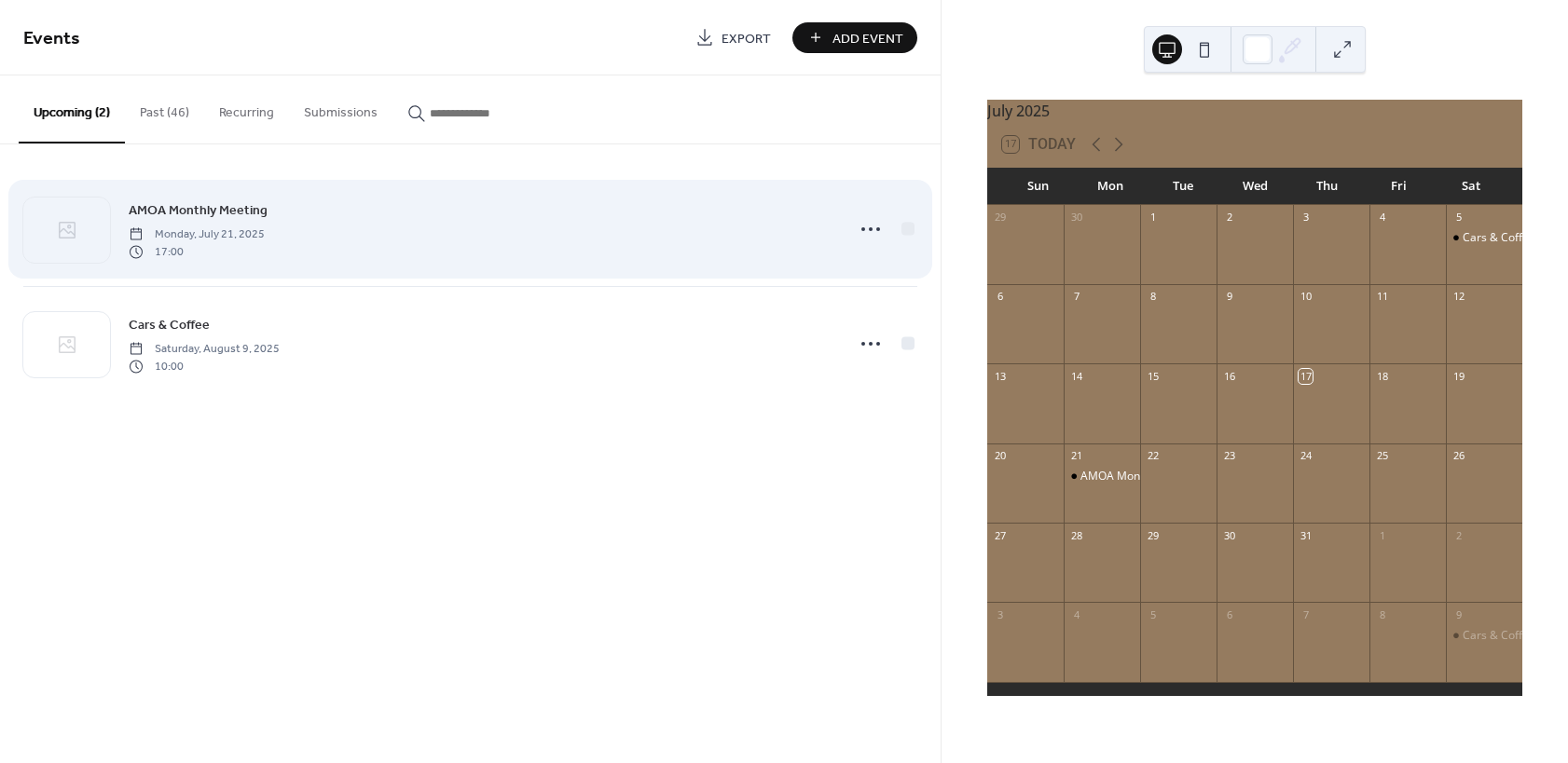 click on "AMOA Monthly Meeting" at bounding box center [198, 211] 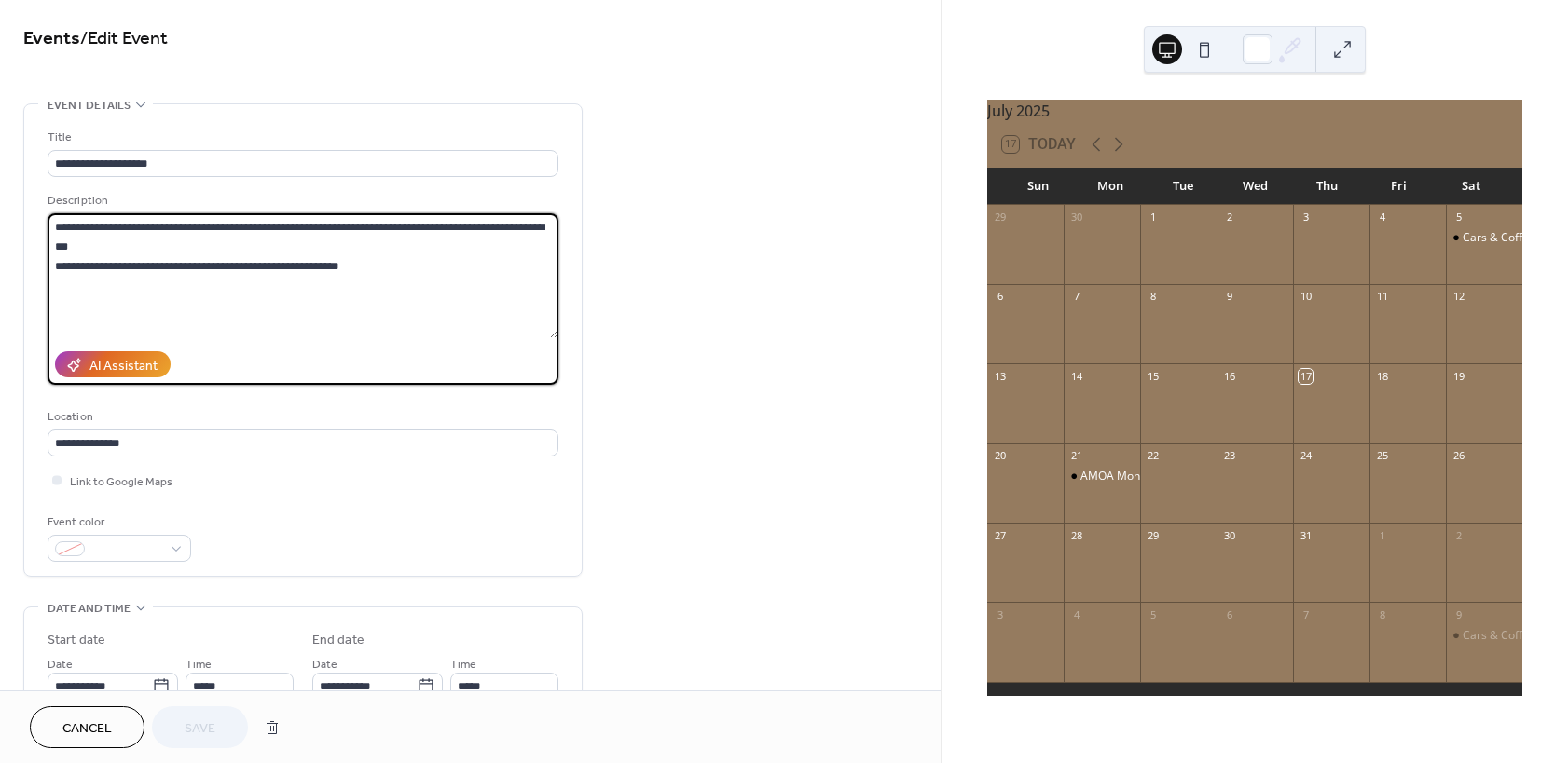 drag, startPoint x: 58, startPoint y: 226, endPoint x: 397, endPoint y: 286, distance: 344.26879 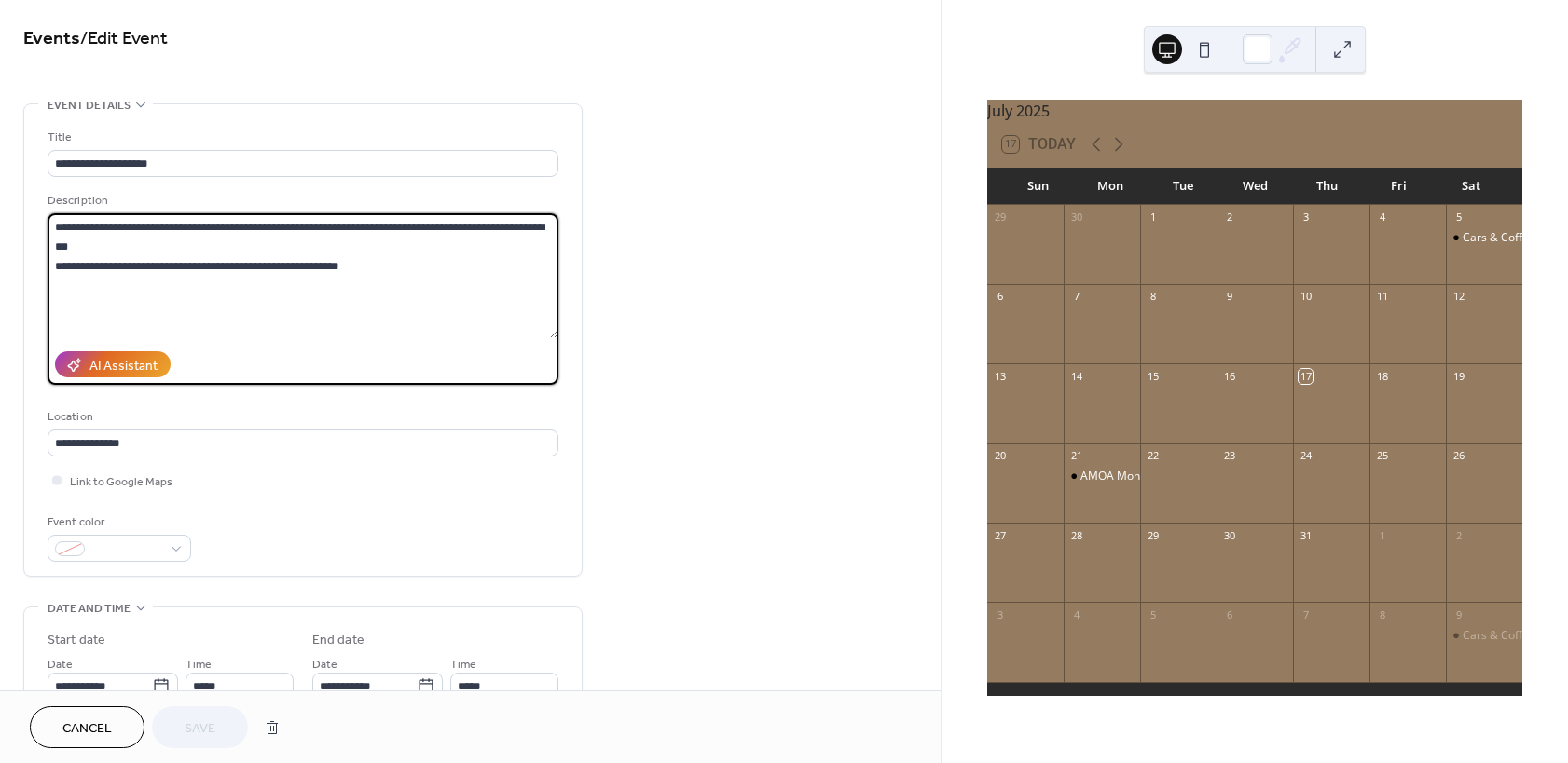 click on "**********" at bounding box center [303, 276] 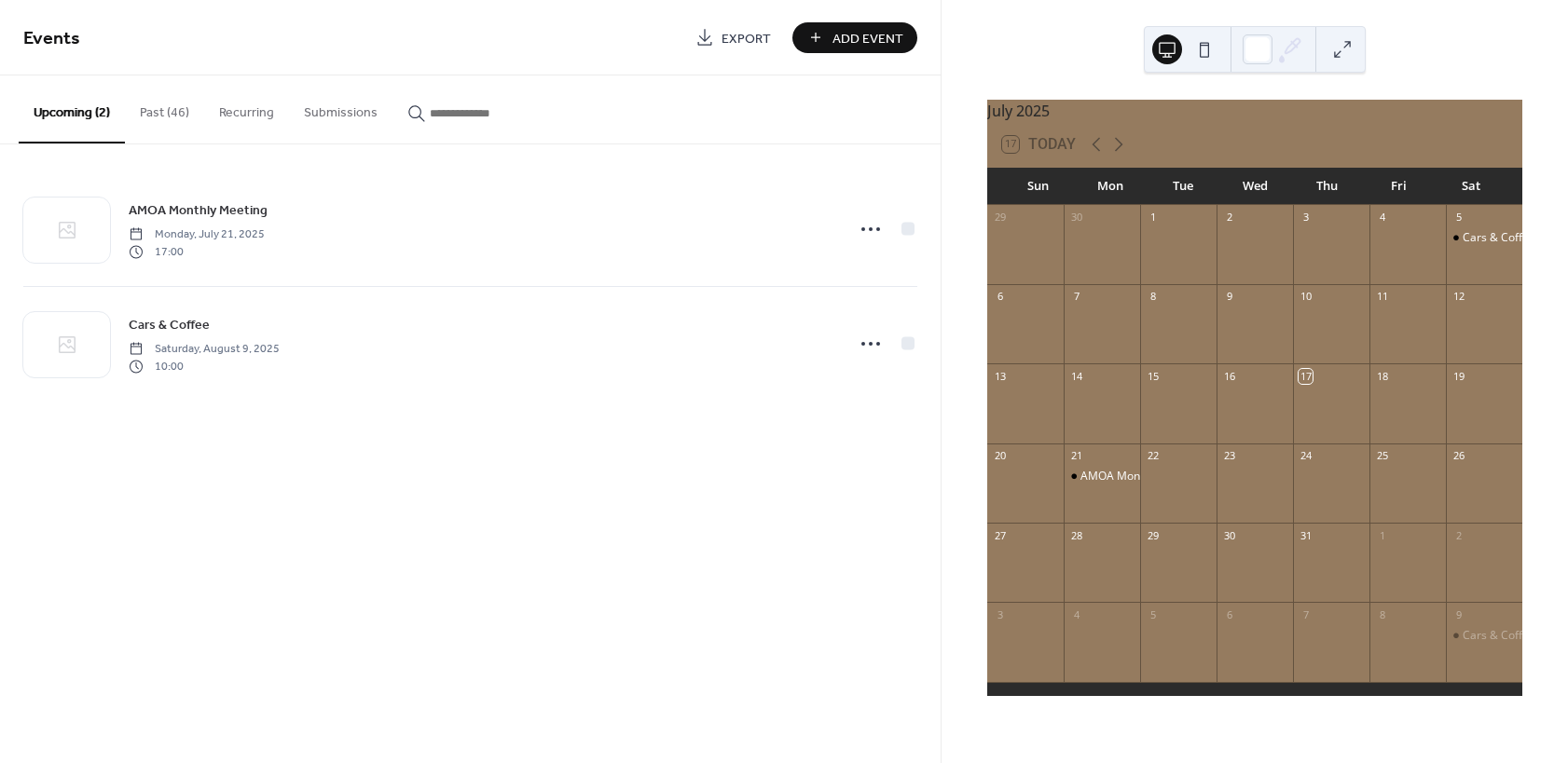 click on "Add Event" at bounding box center (868, 38) 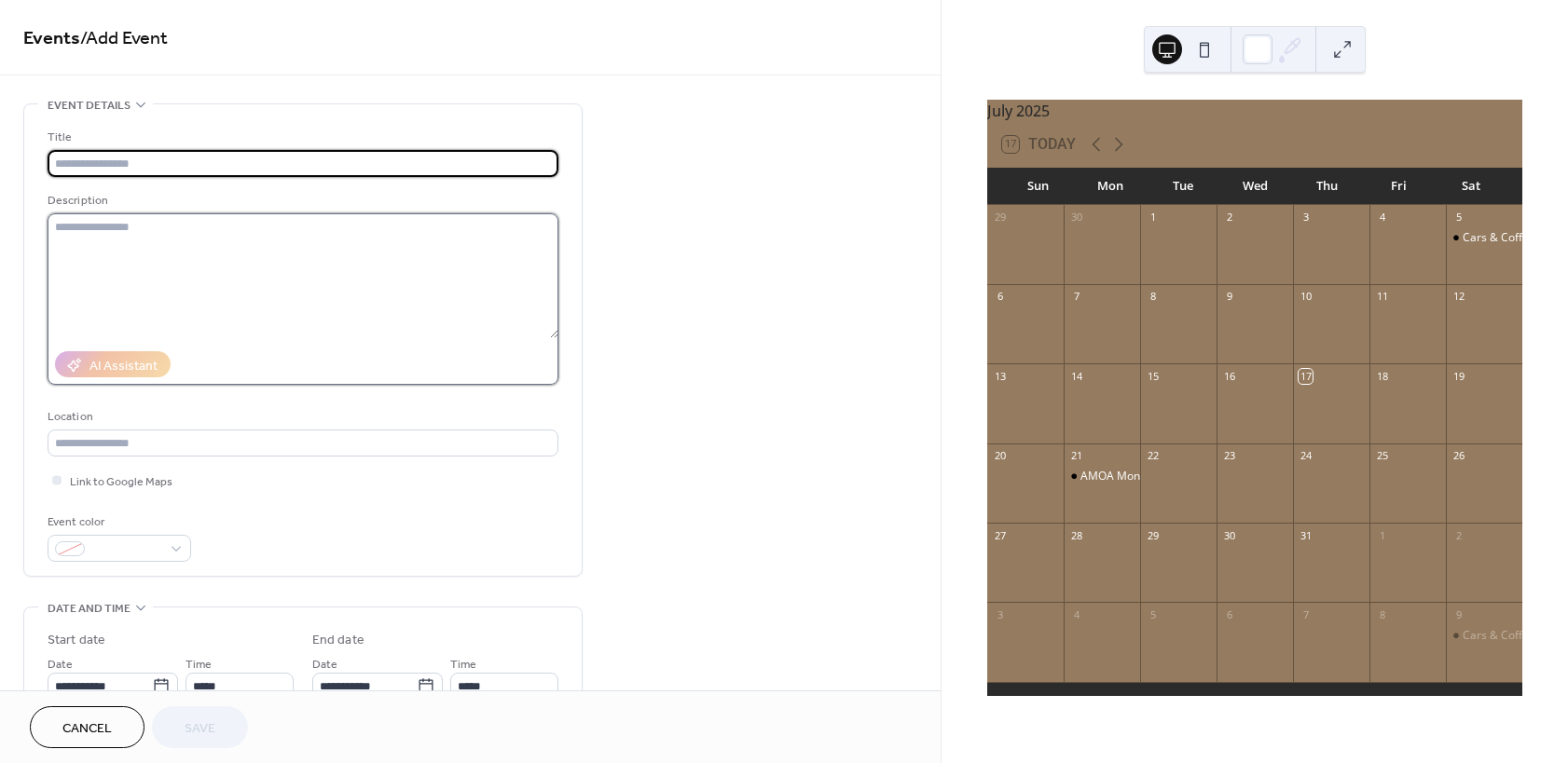 click at bounding box center [303, 276] 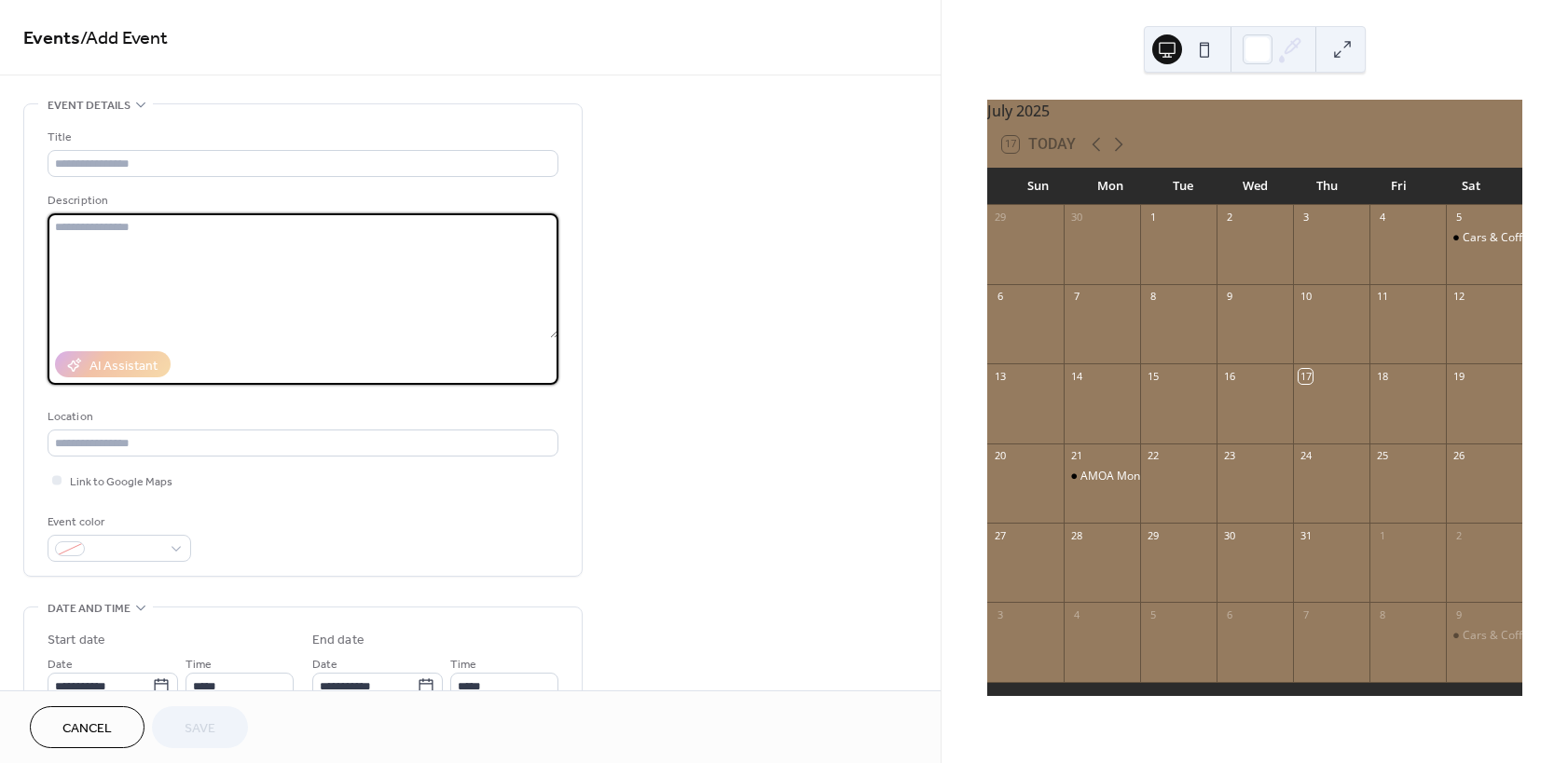 paste on "**********" 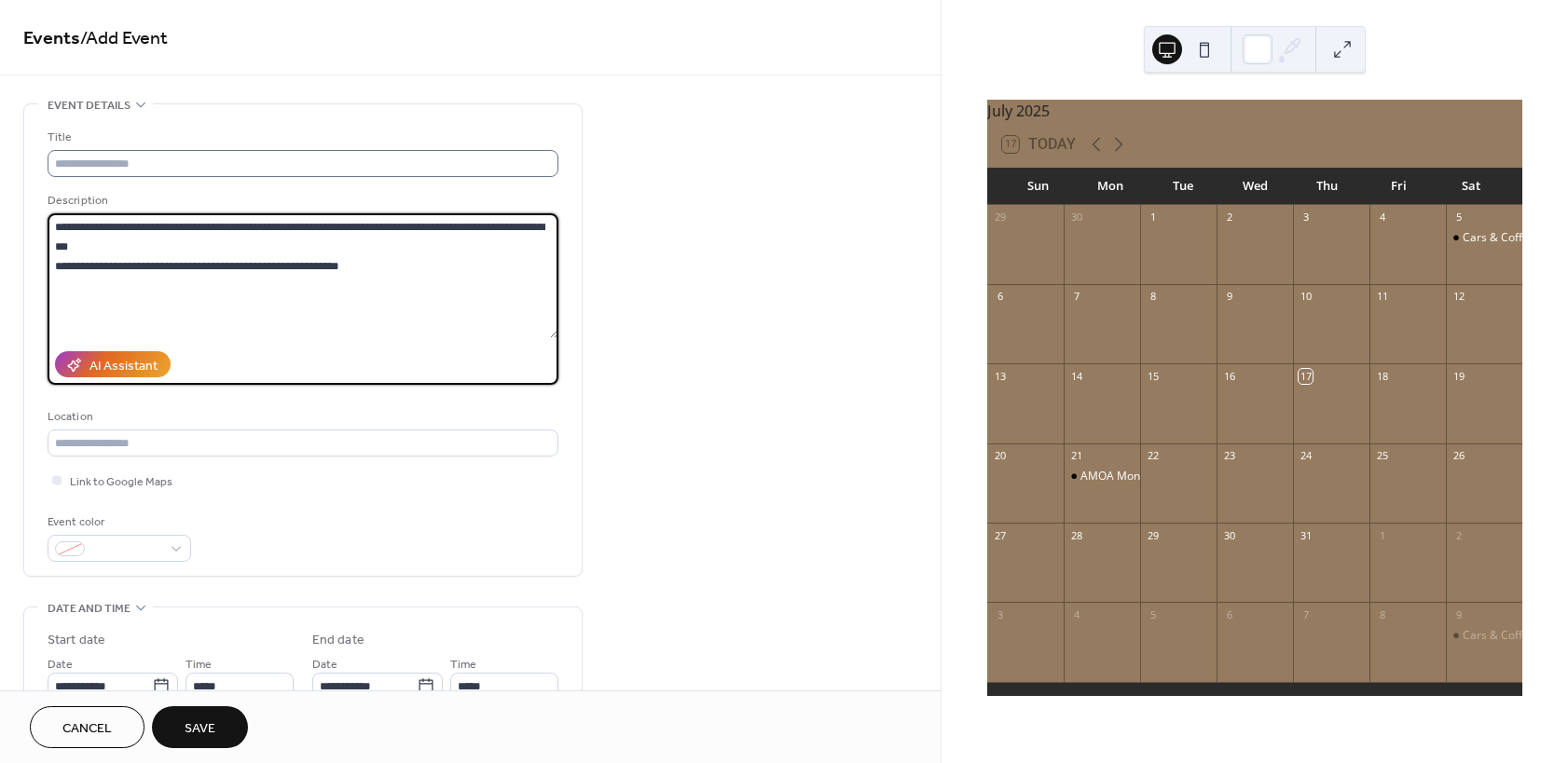 type on "**********" 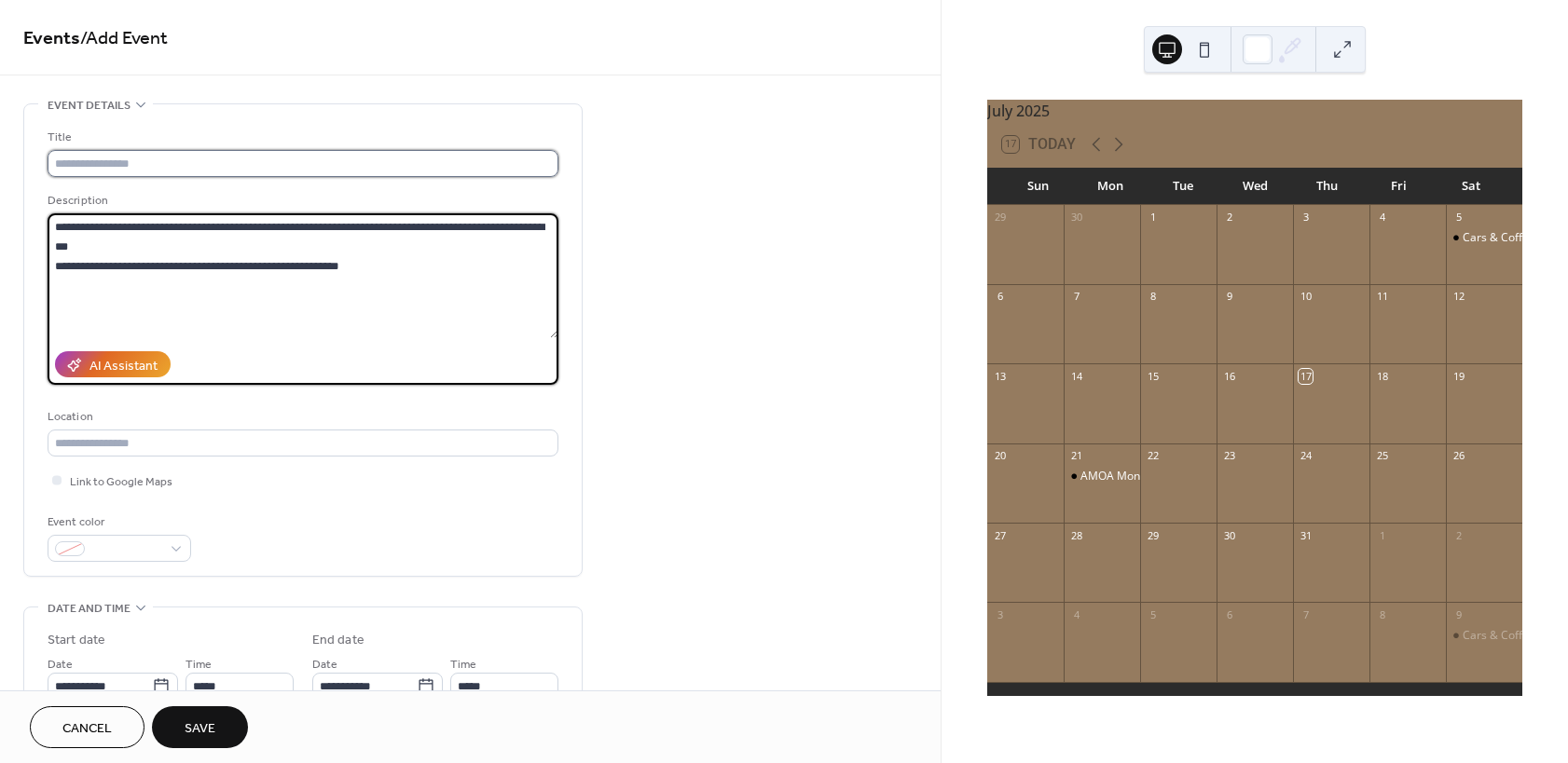 click at bounding box center (303, 163) 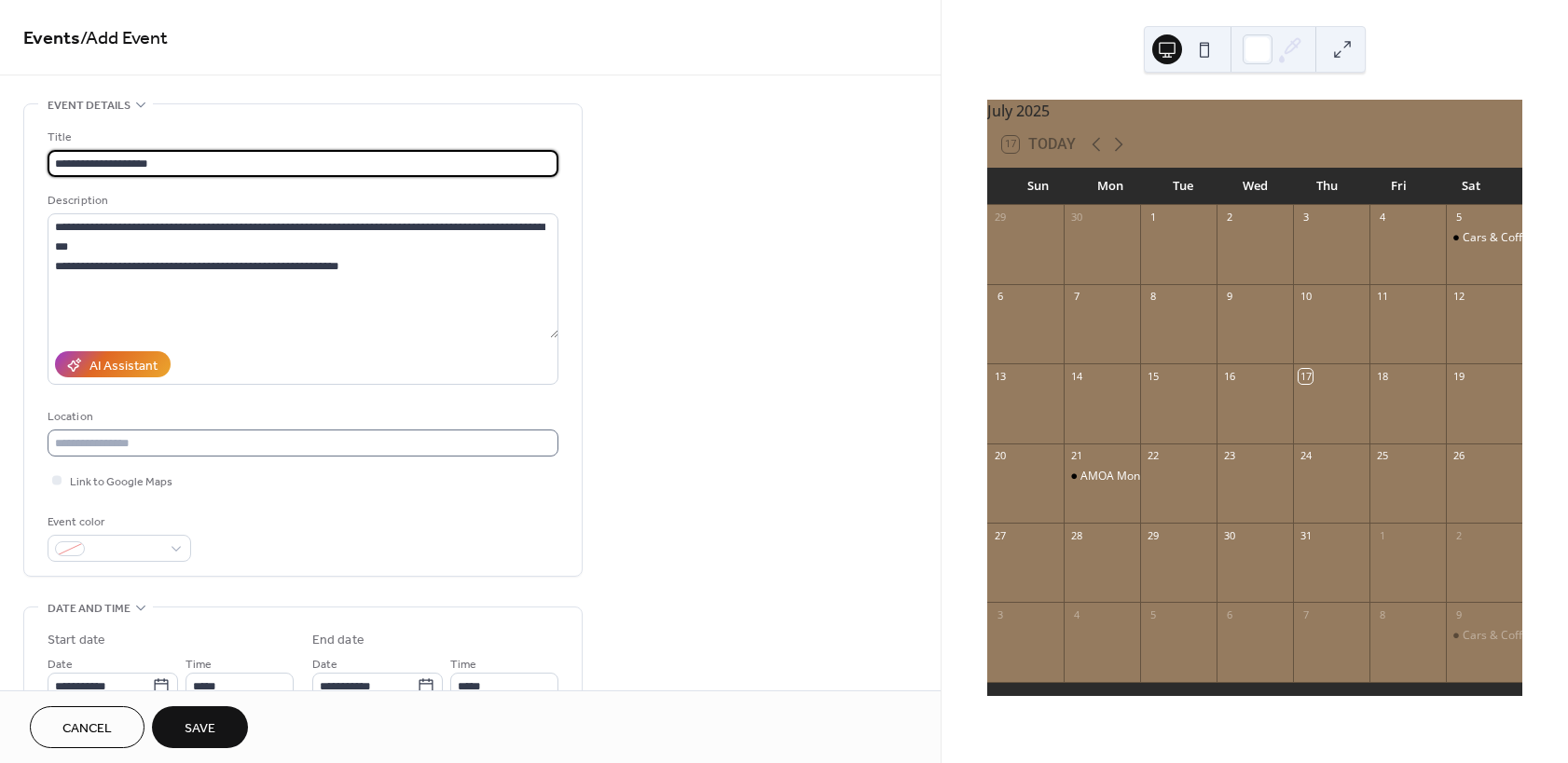 type on "**********" 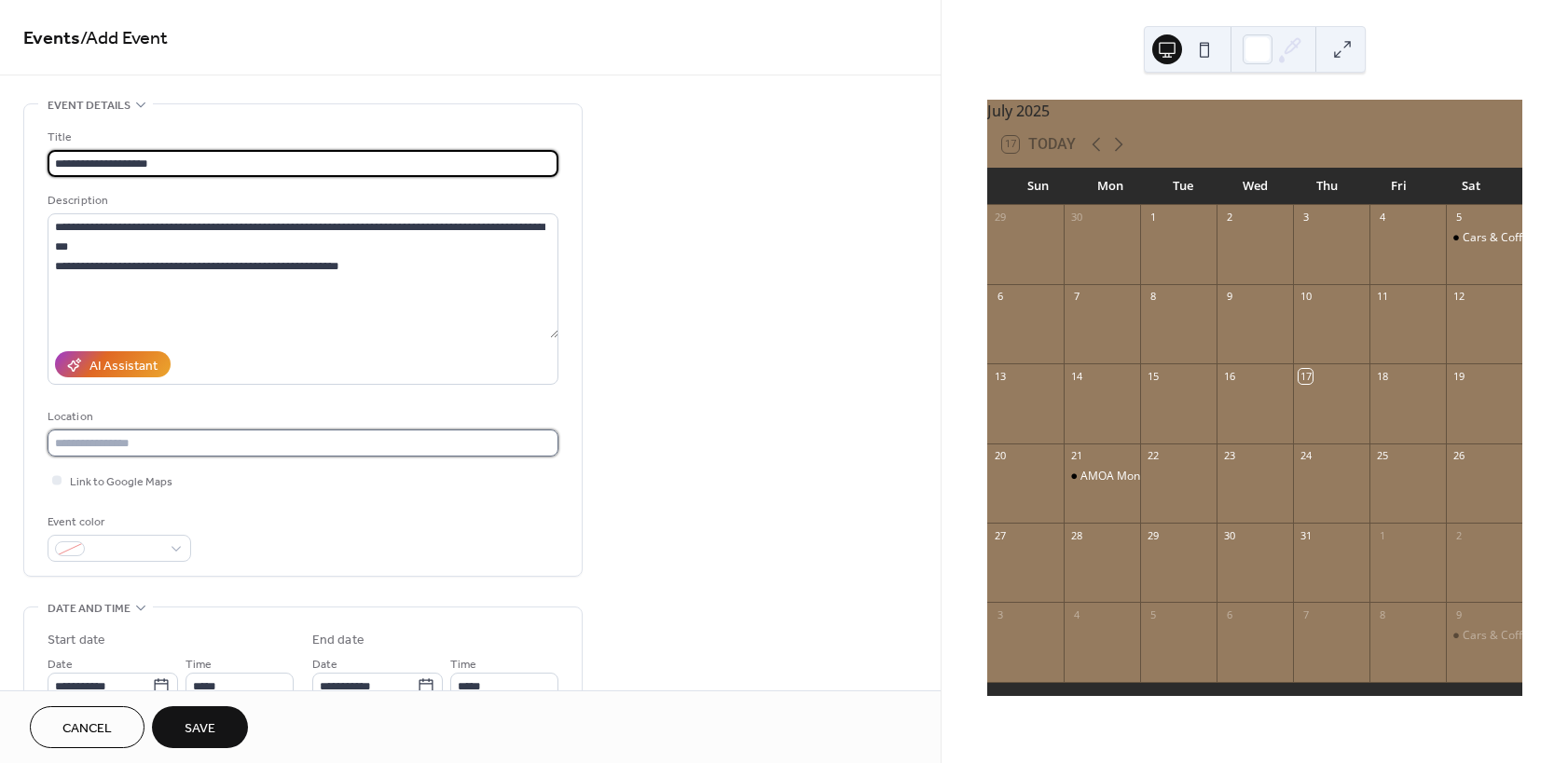 click at bounding box center [303, 443] 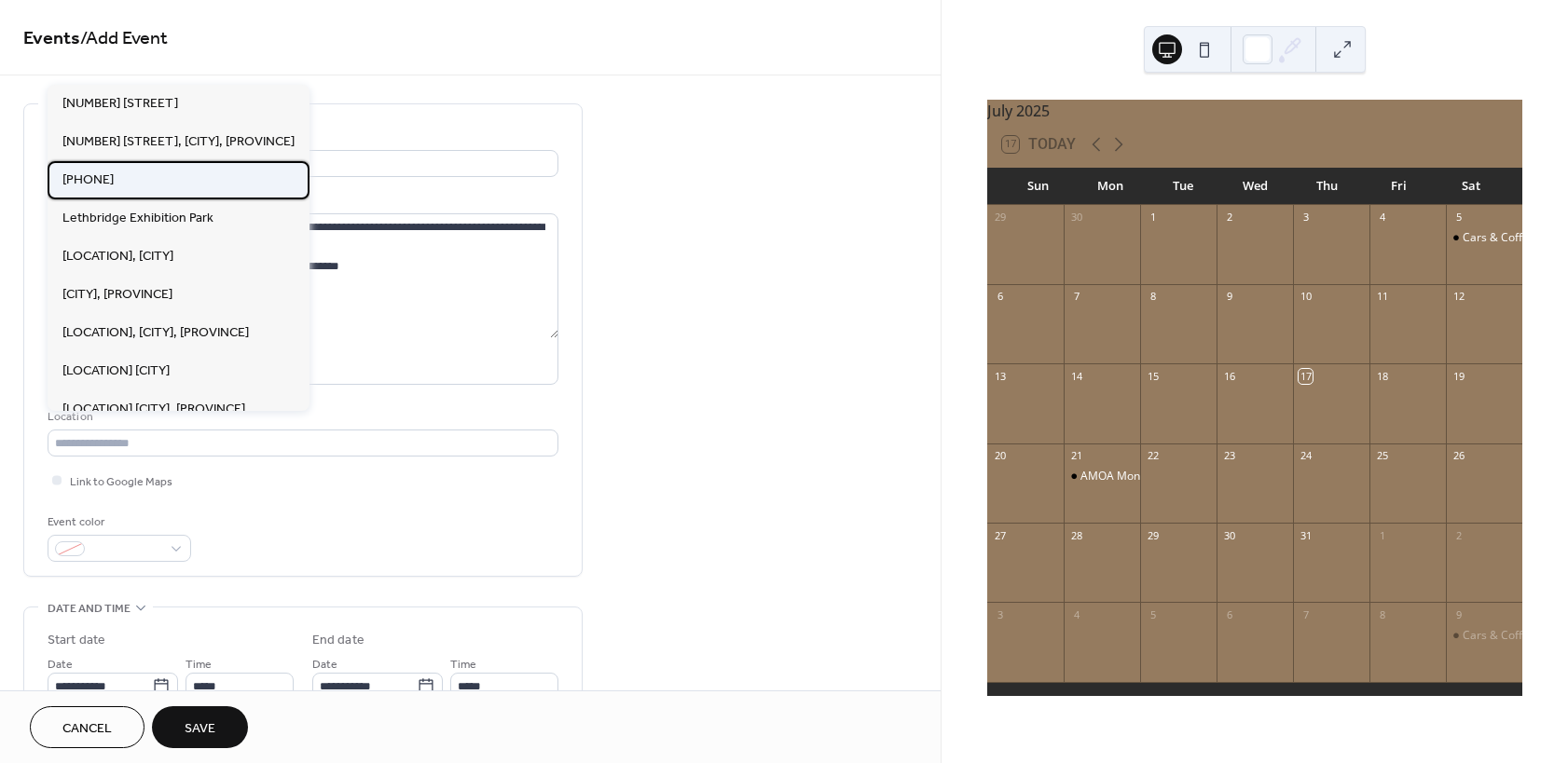 click on "[PHONE]" at bounding box center (88, 180) 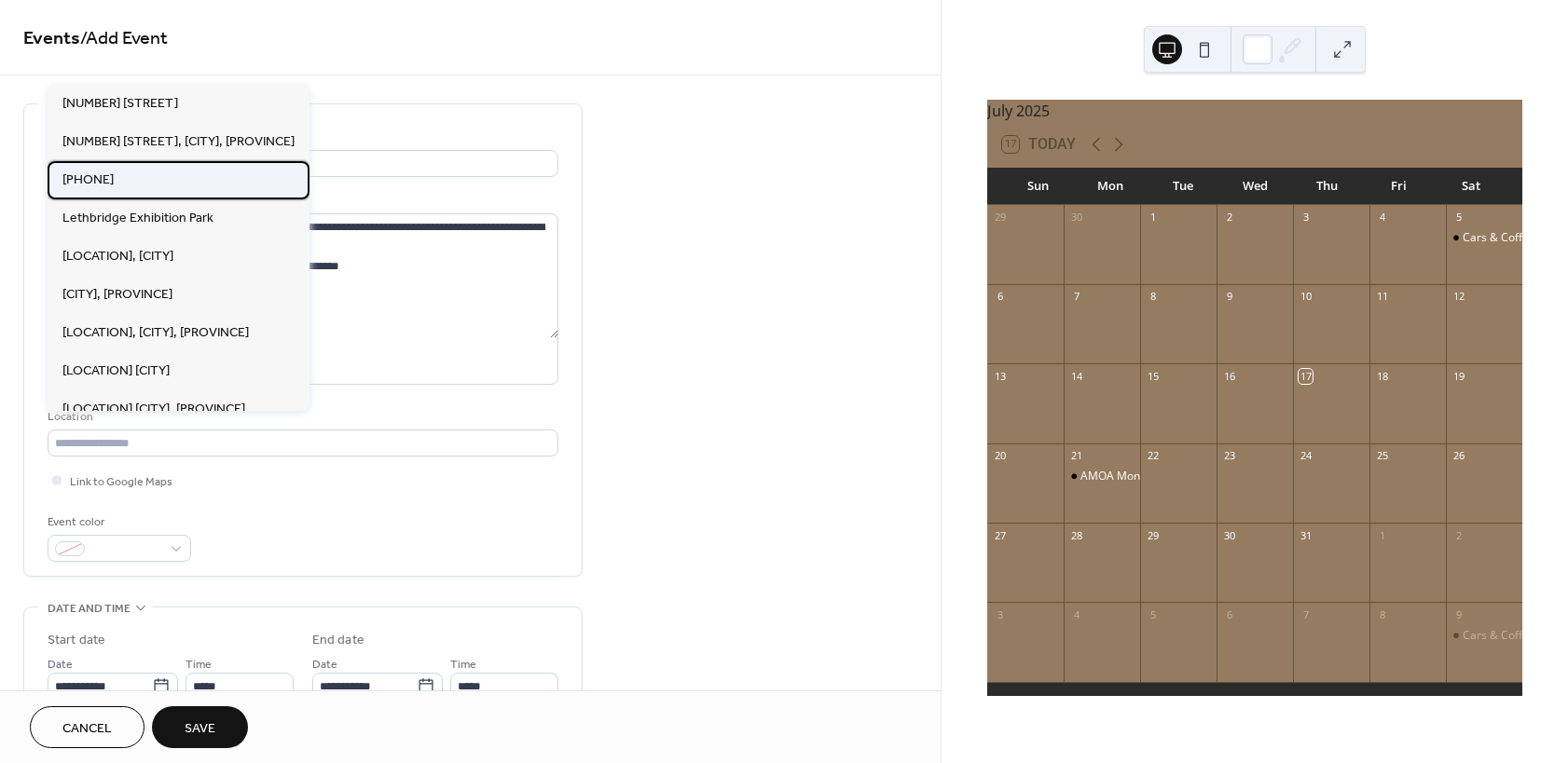 type on "**********" 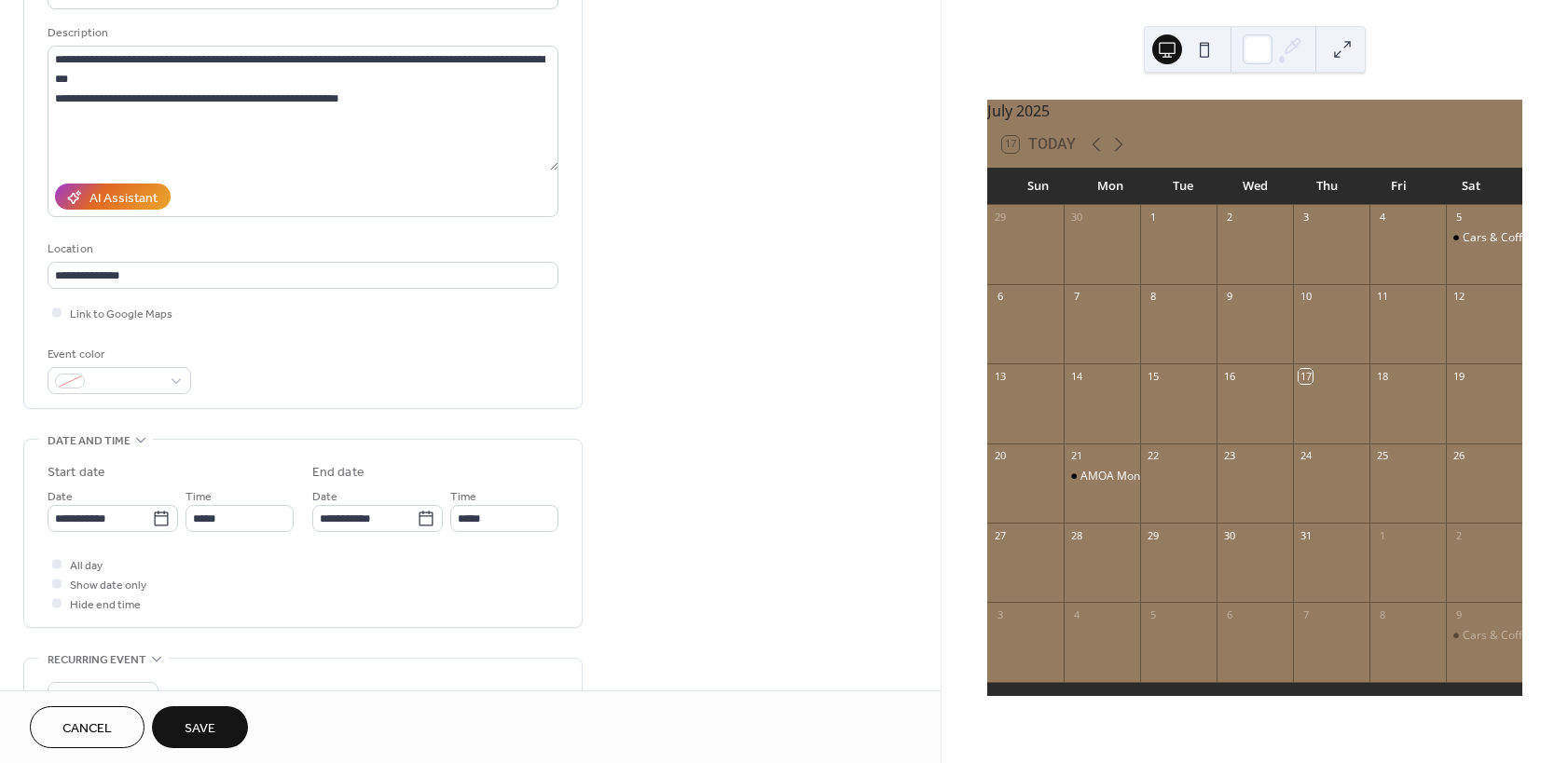 scroll, scrollTop: 224, scrollLeft: 0, axis: vertical 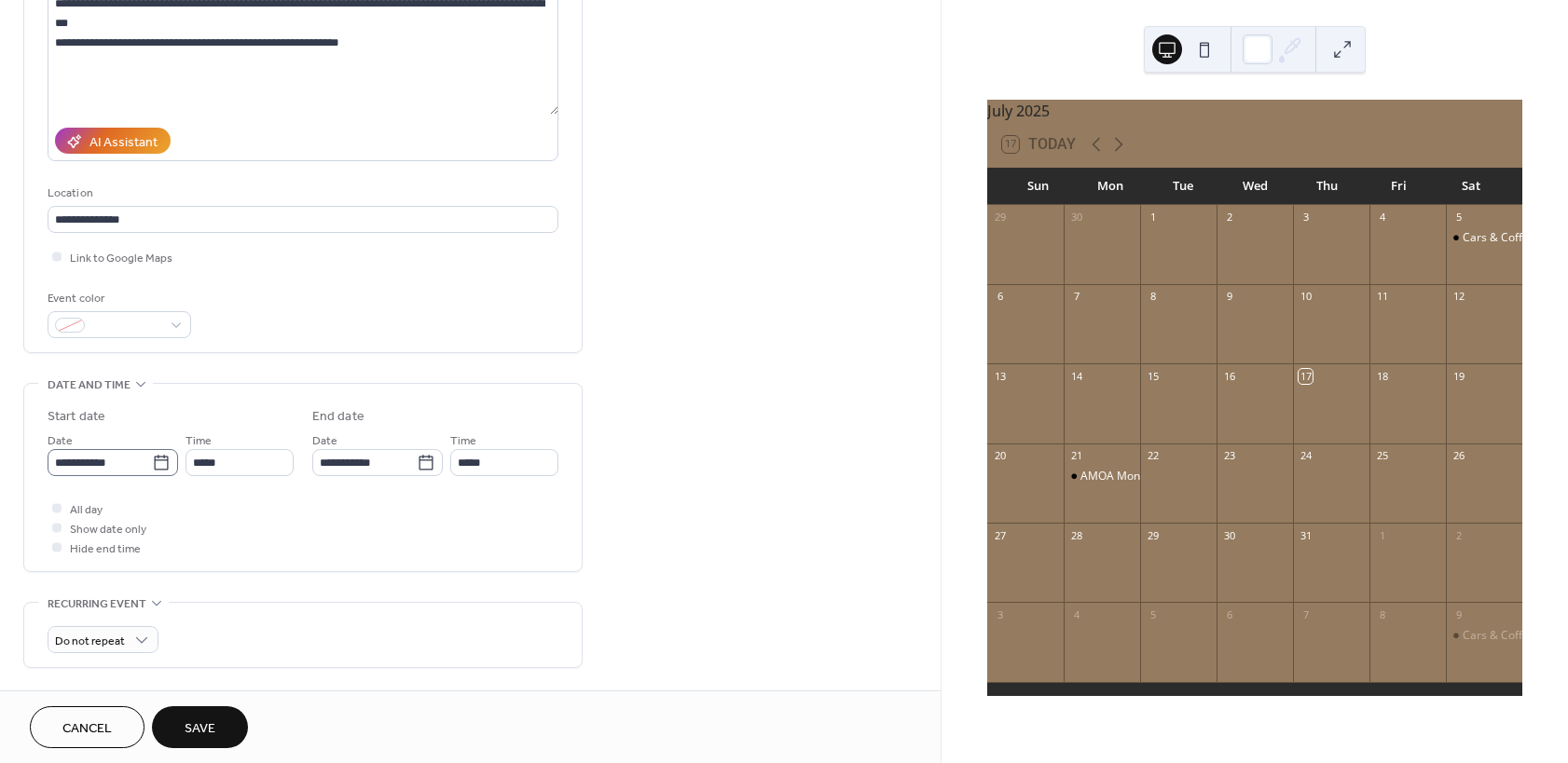 click 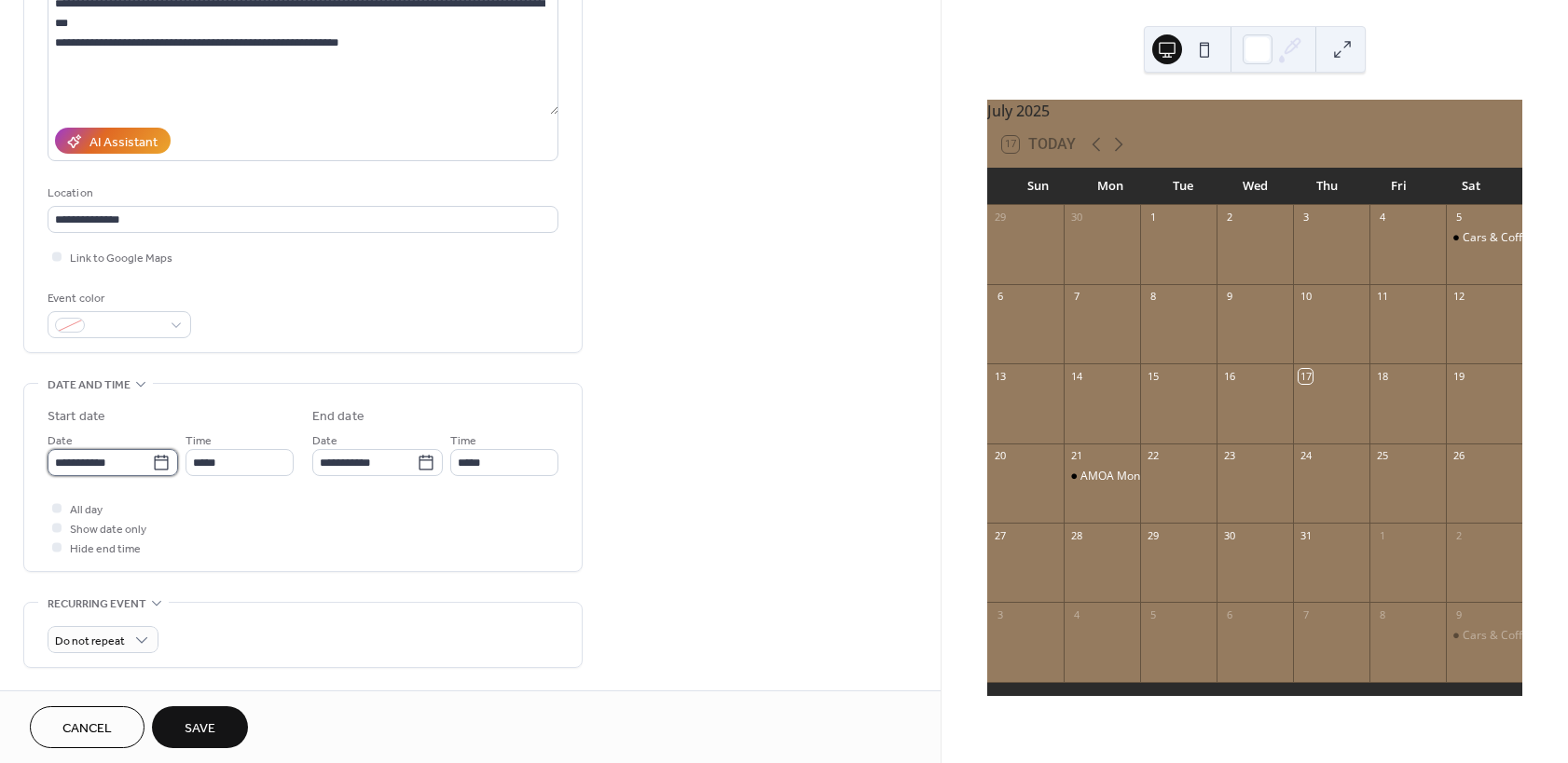 click on "**********" at bounding box center (100, 462) 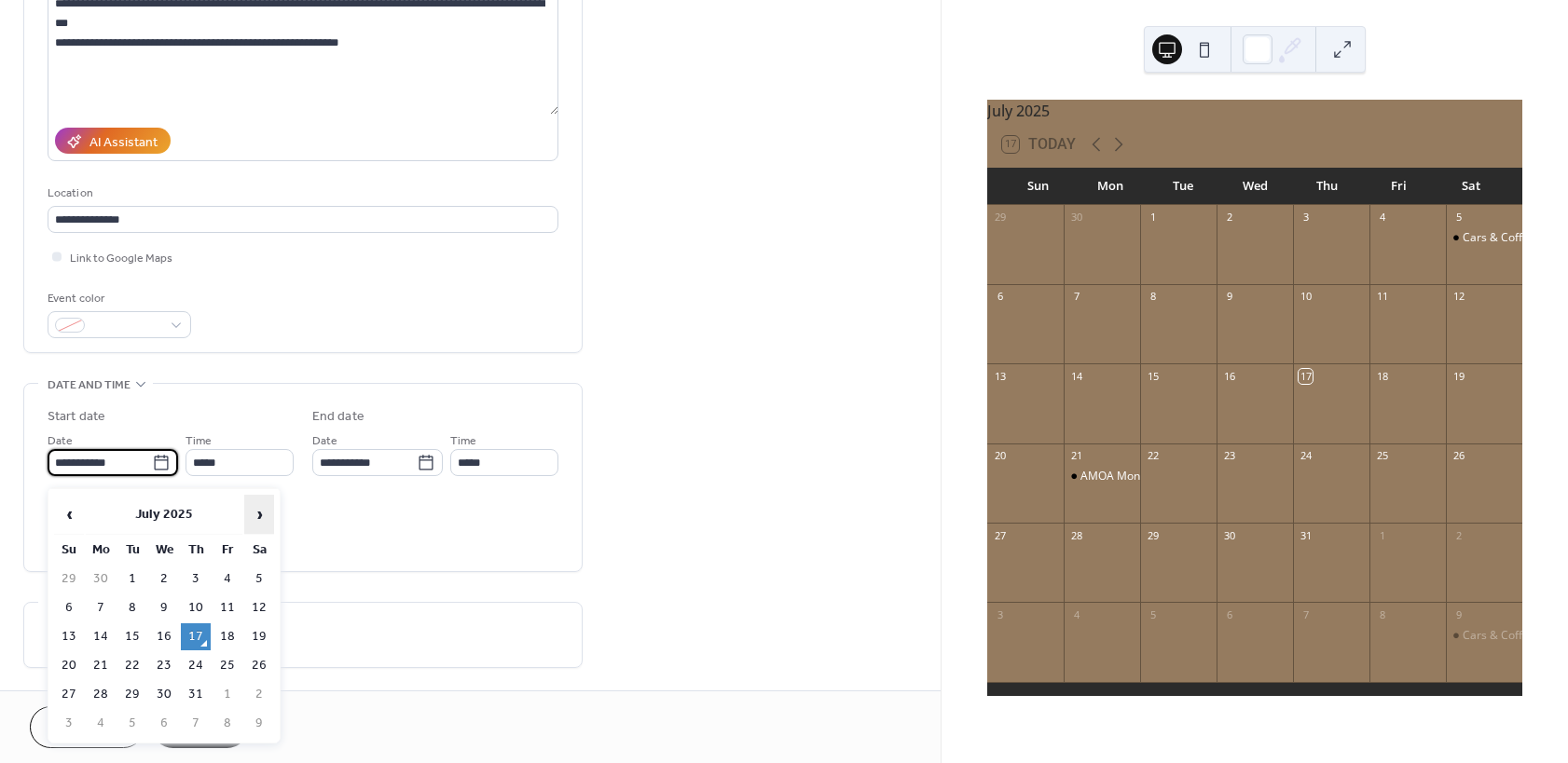 click on "›" at bounding box center [259, 514] 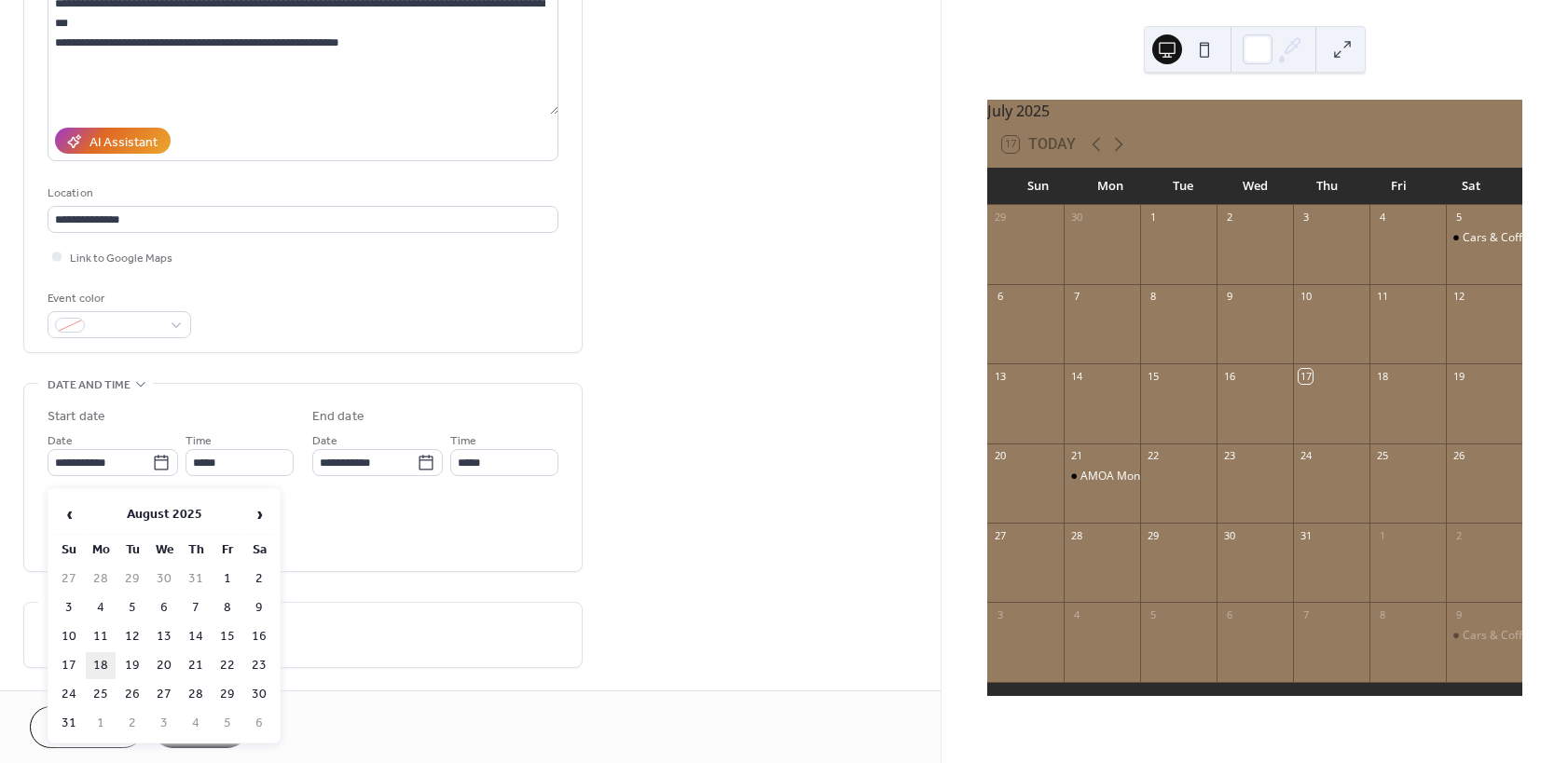 click on "18" at bounding box center (101, 665) 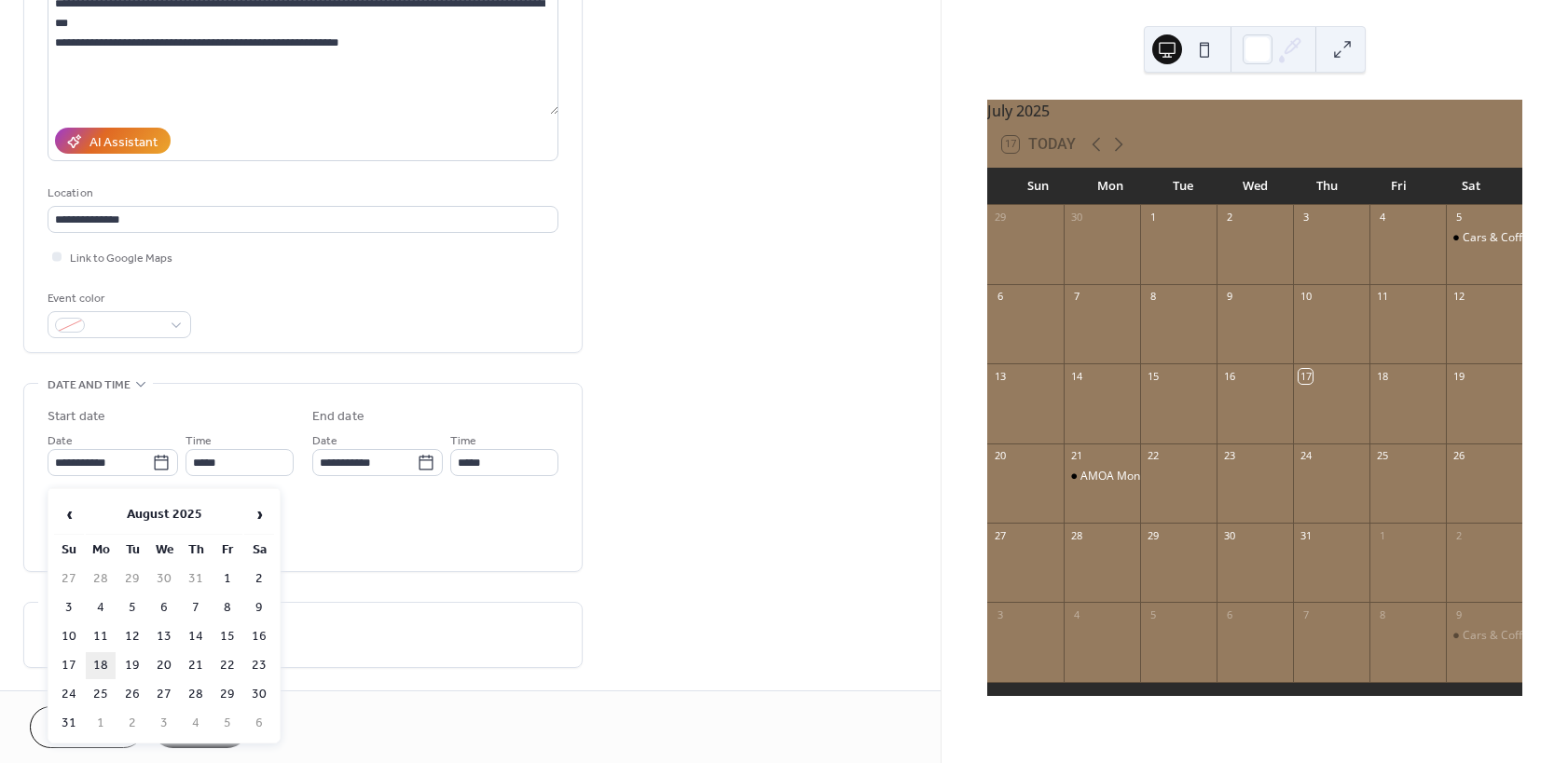 type on "**********" 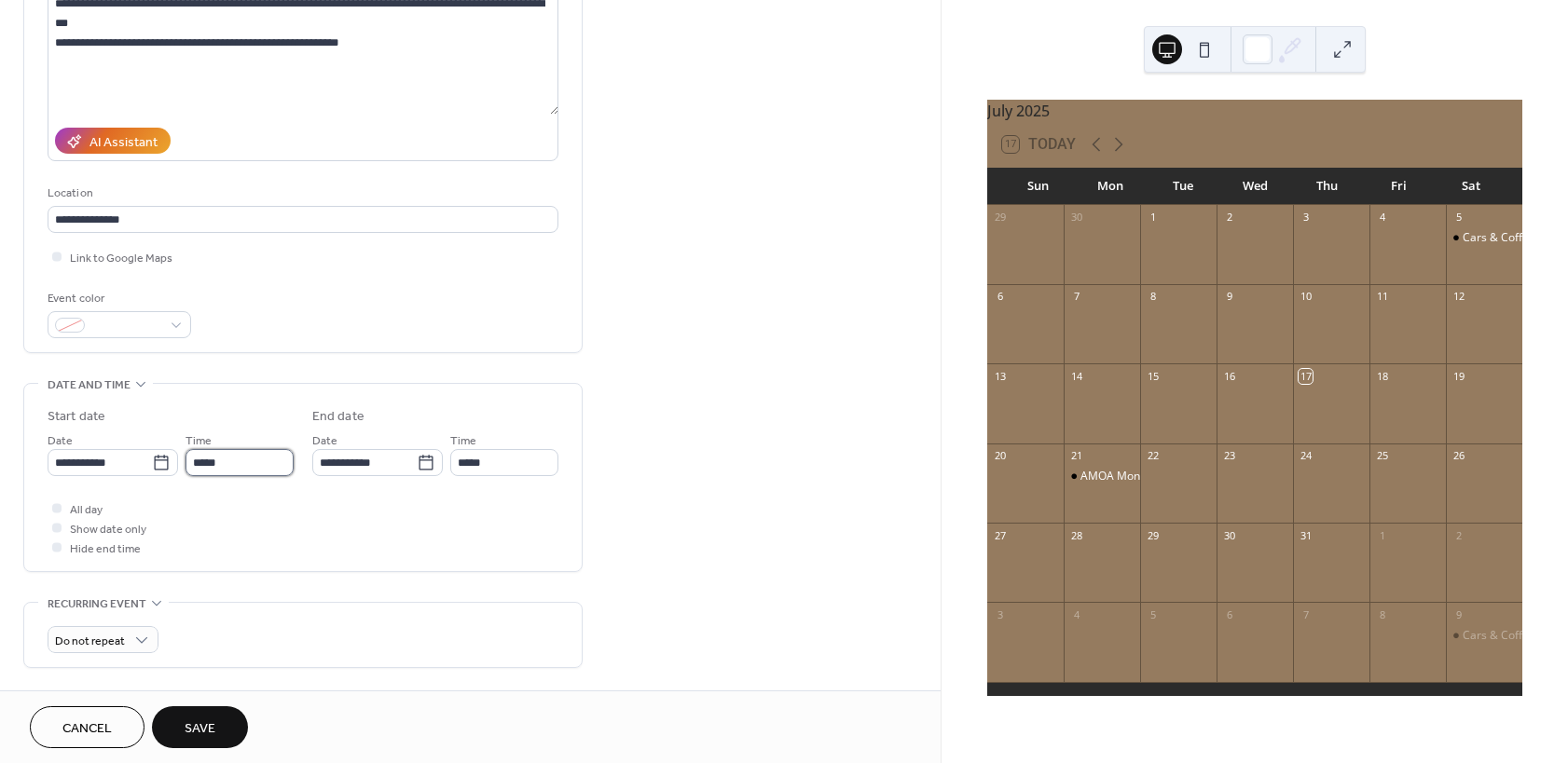 click on "*****" at bounding box center (240, 462) 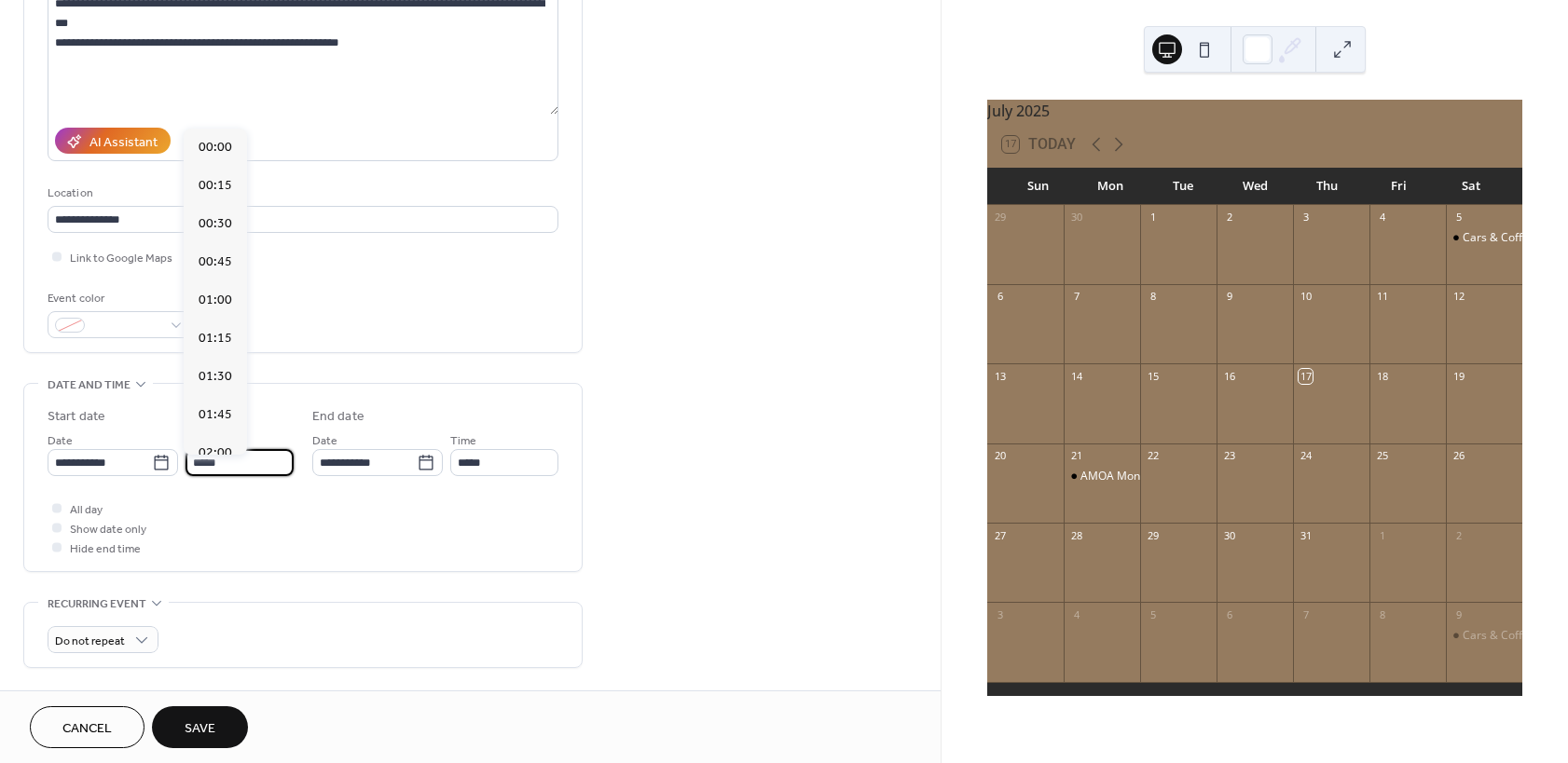 scroll, scrollTop: 1811, scrollLeft: 0, axis: vertical 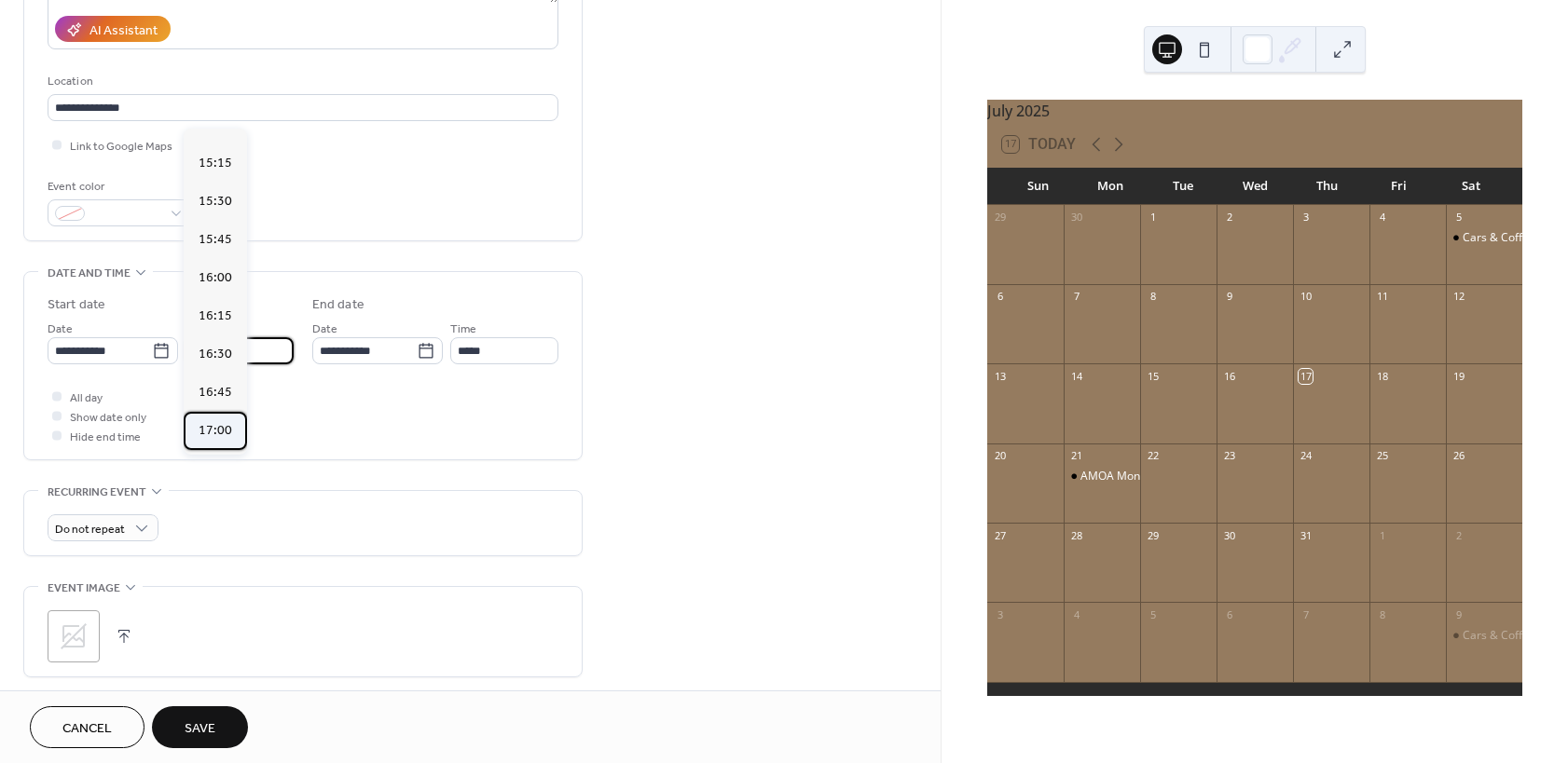 click on "17:00" at bounding box center [215, 430] 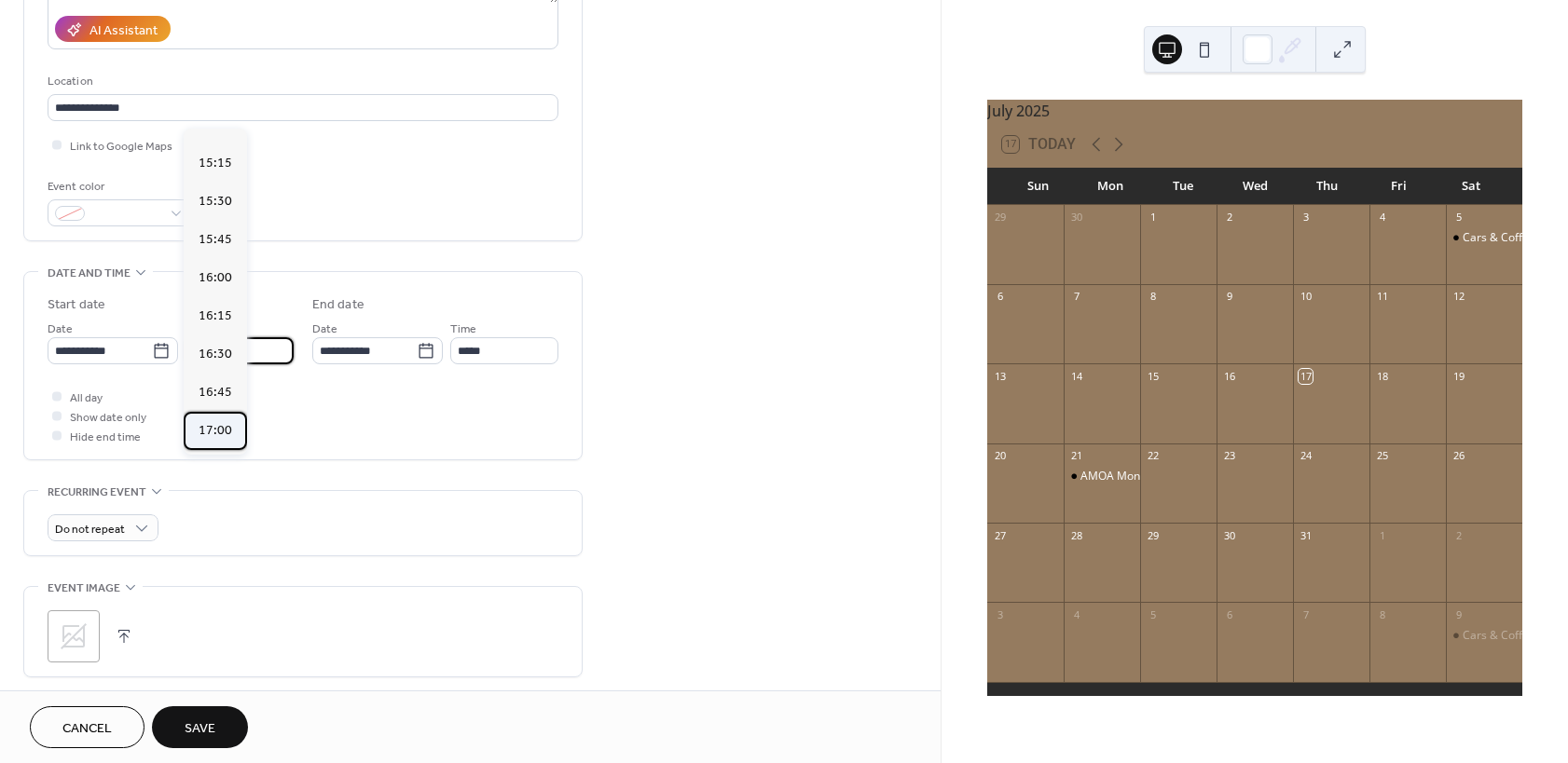 type on "*****" 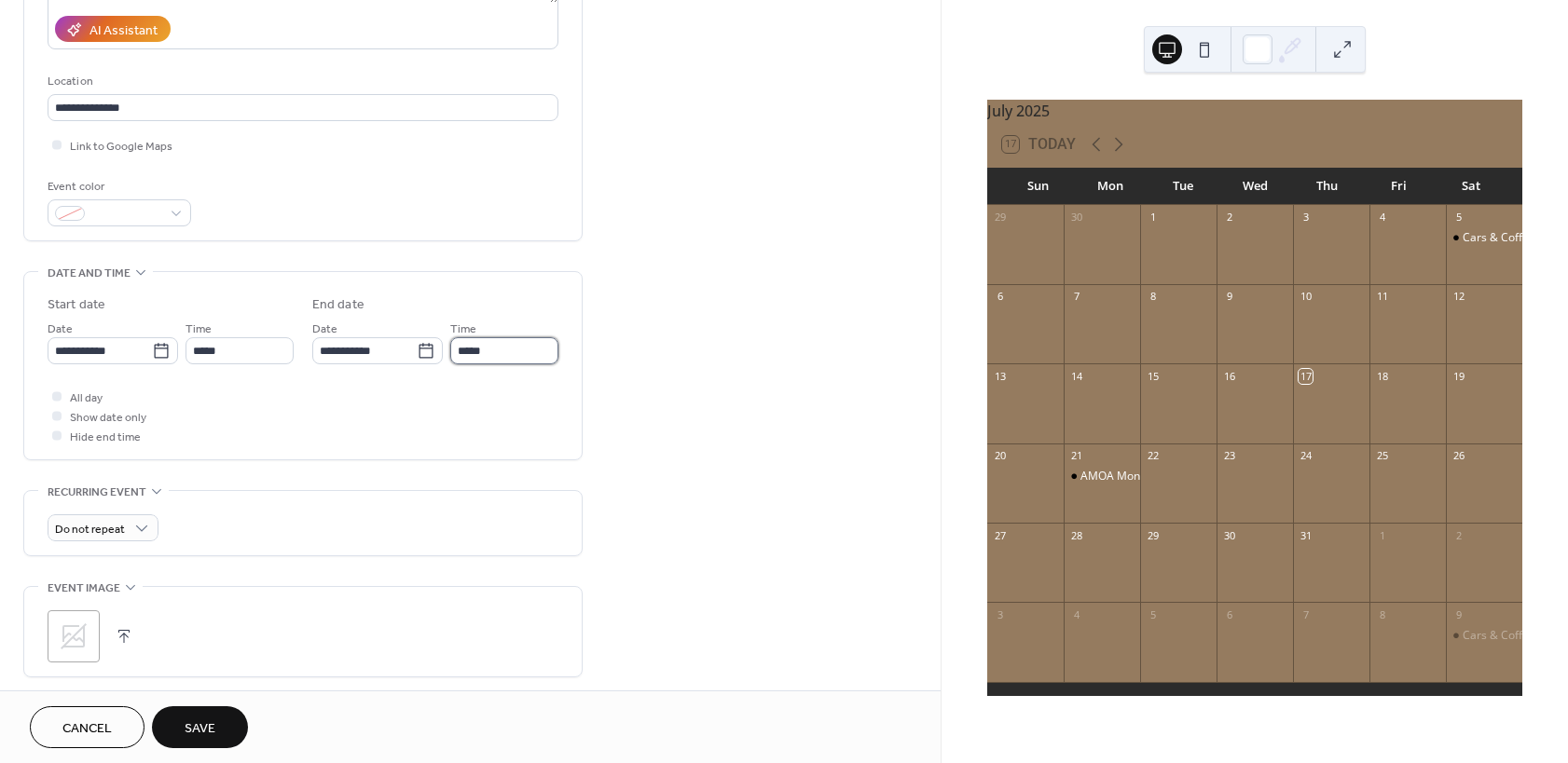 click on "*****" at bounding box center [504, 350] 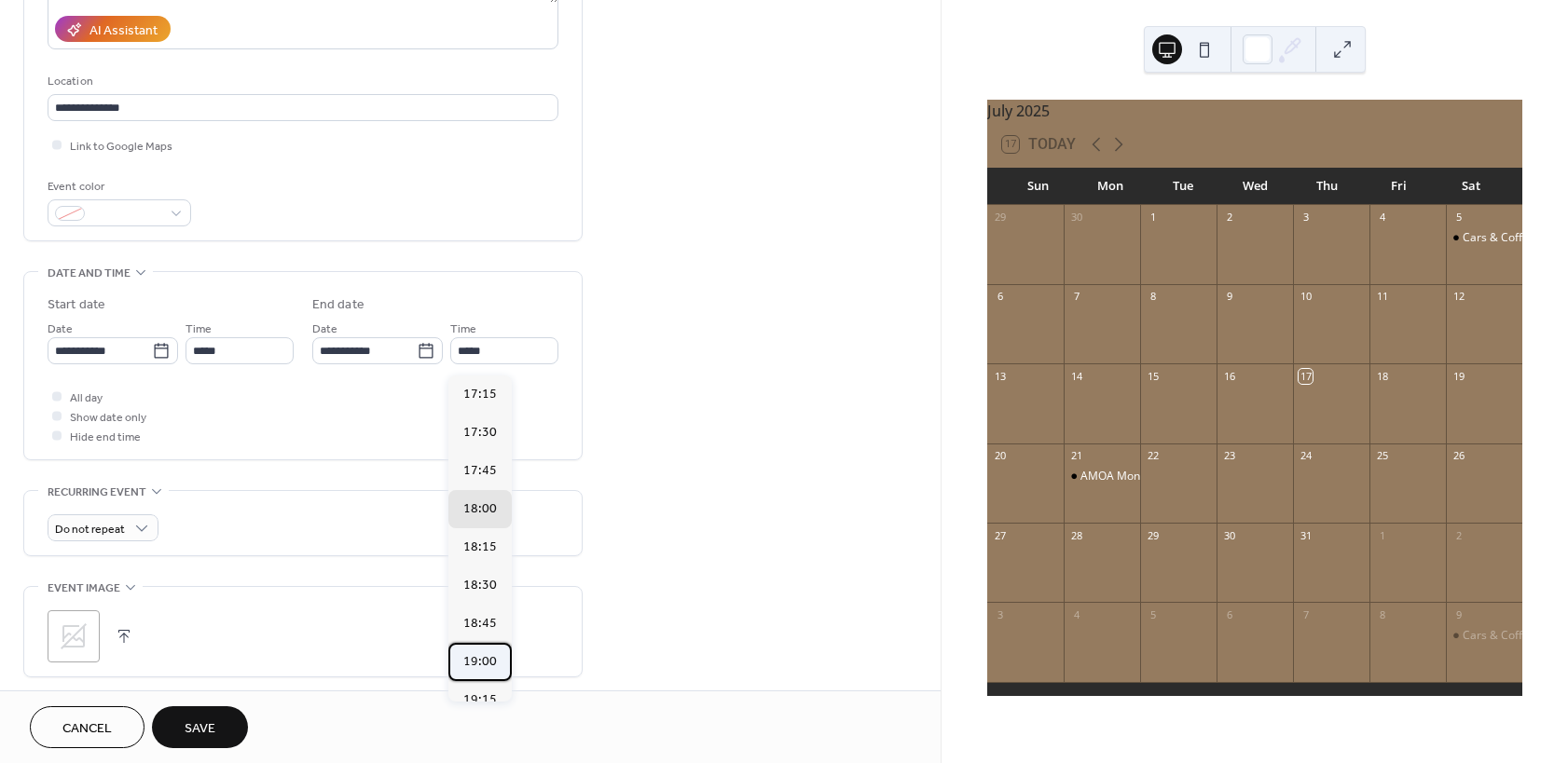 click on "19:00" at bounding box center (480, 661) 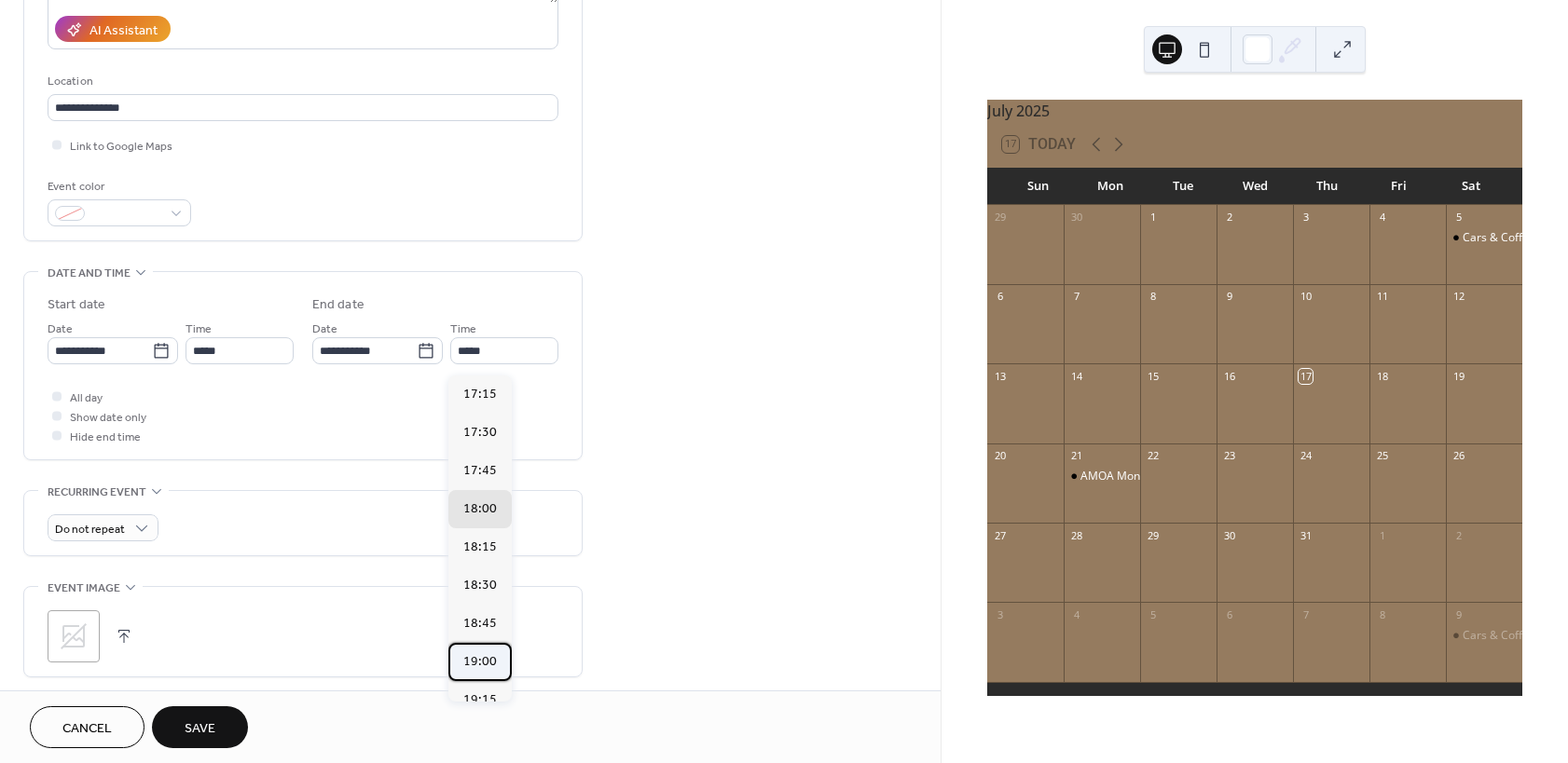 type on "*****" 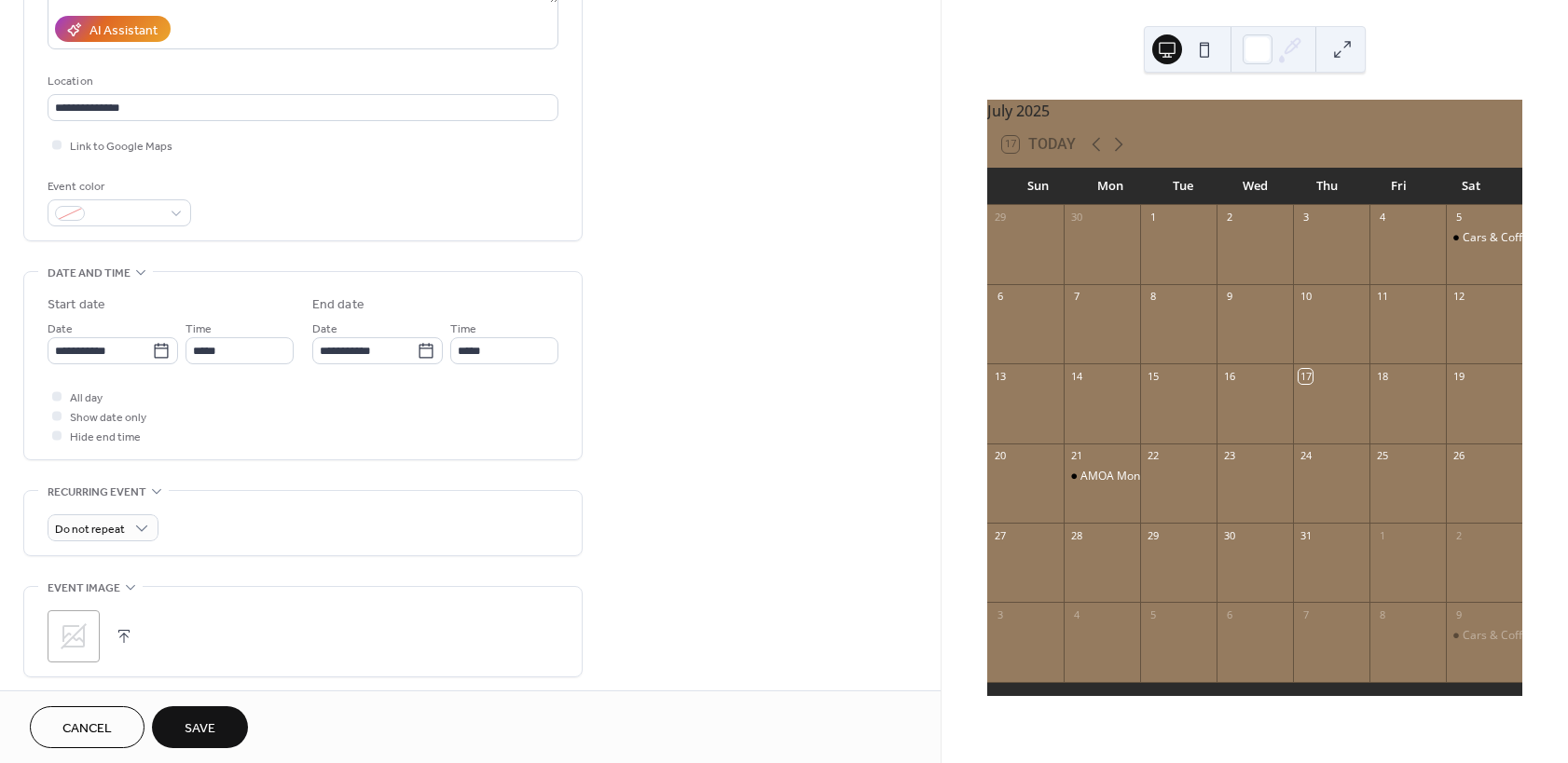 scroll, scrollTop: 112, scrollLeft: 0, axis: vertical 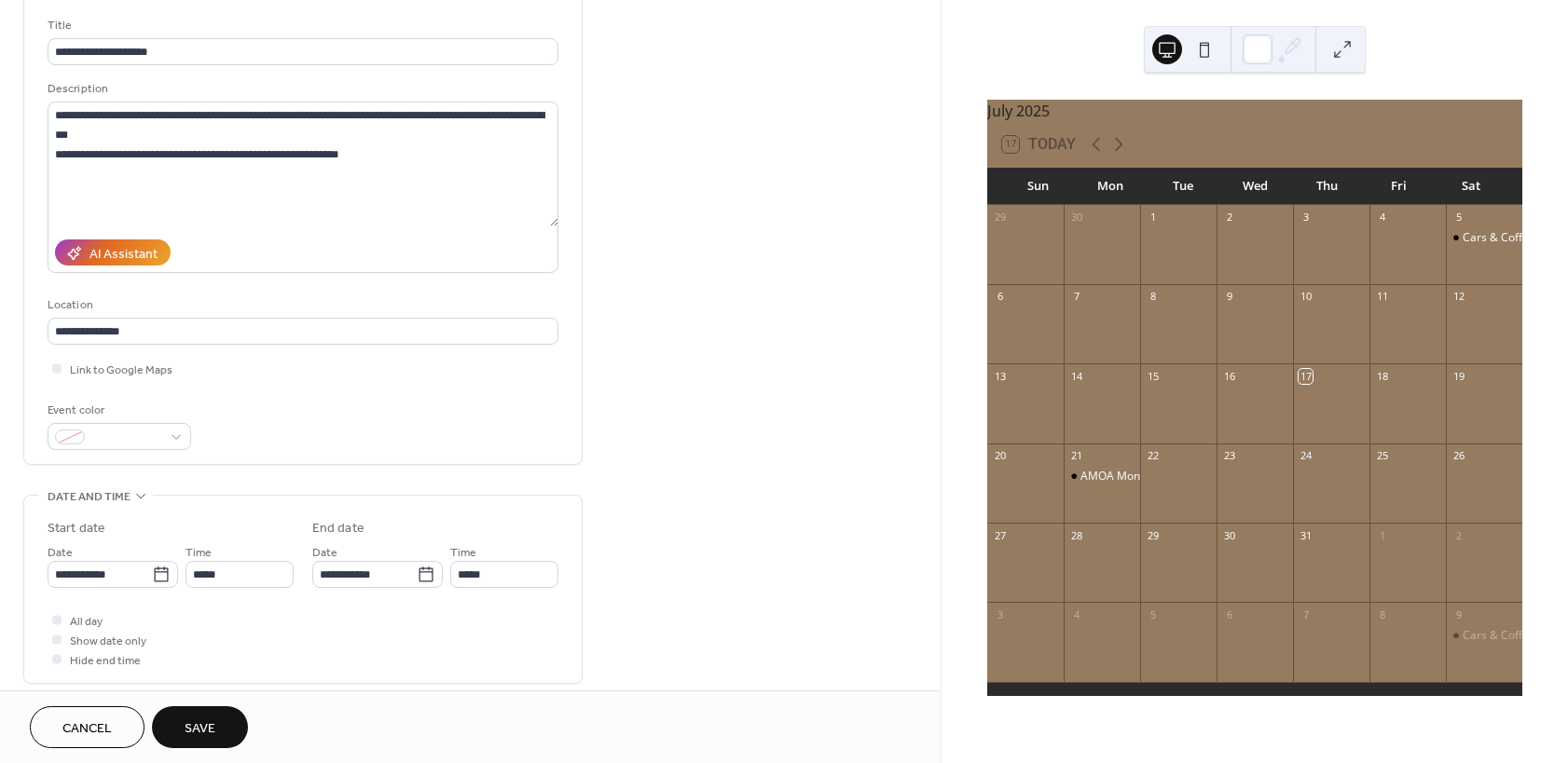 click on "Save" at bounding box center [199, 729] 